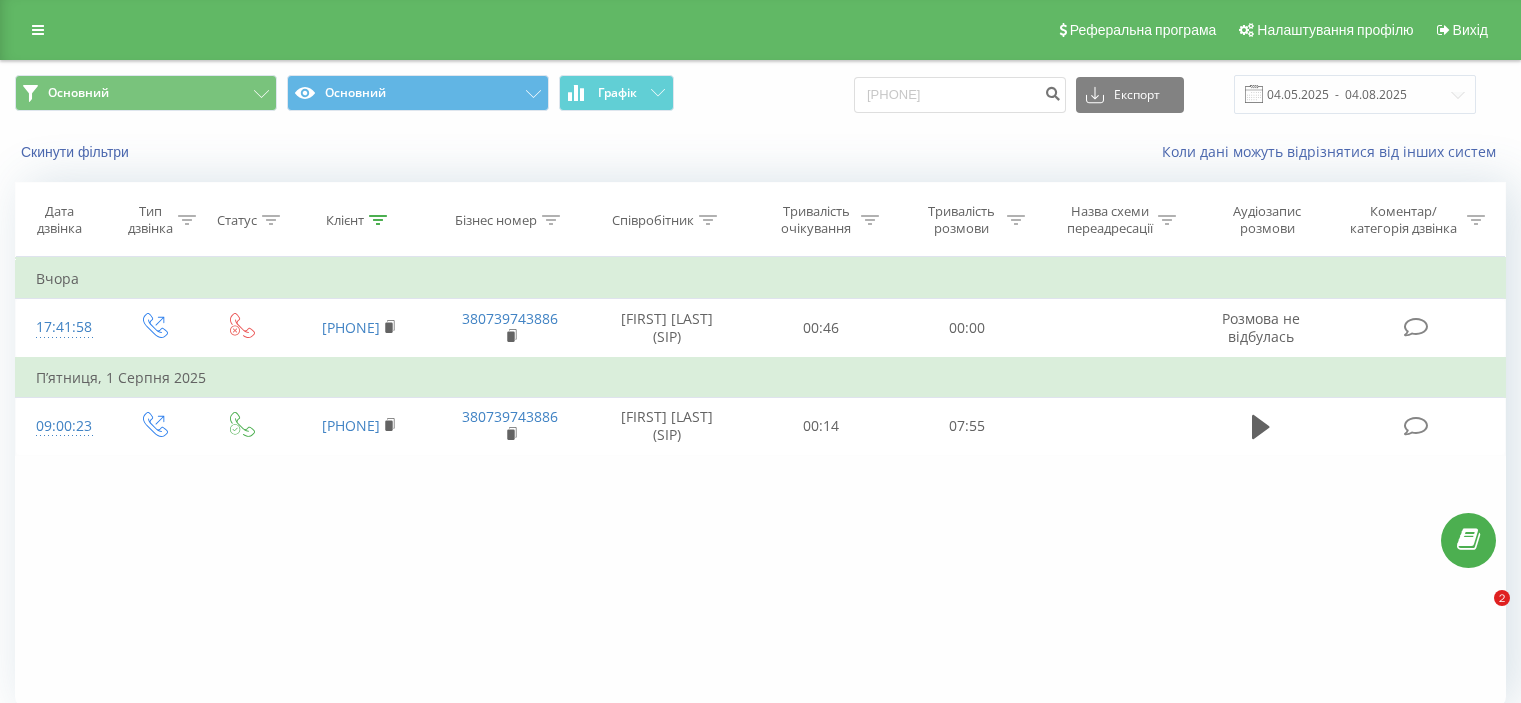 scroll, scrollTop: 0, scrollLeft: 0, axis: both 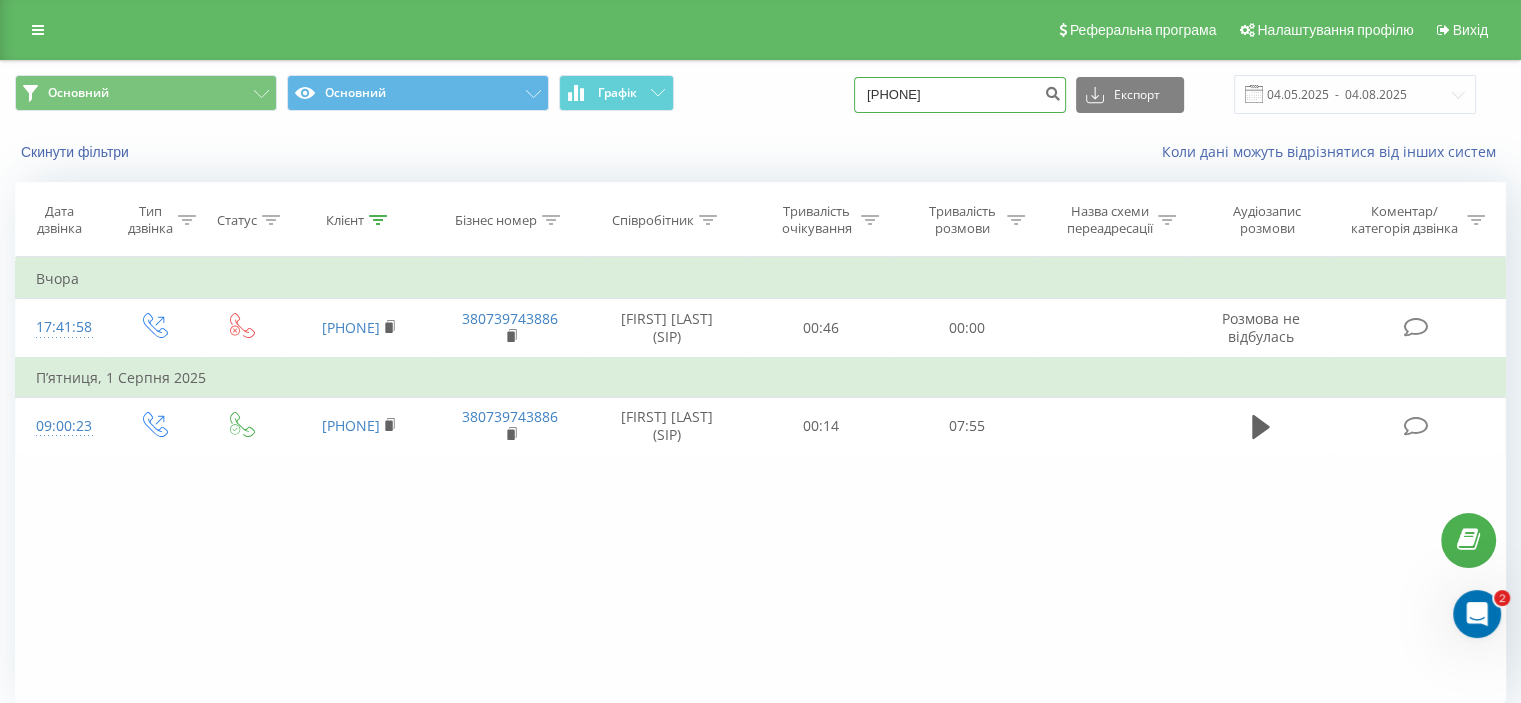 click on "[PHONE]" at bounding box center (960, 95) 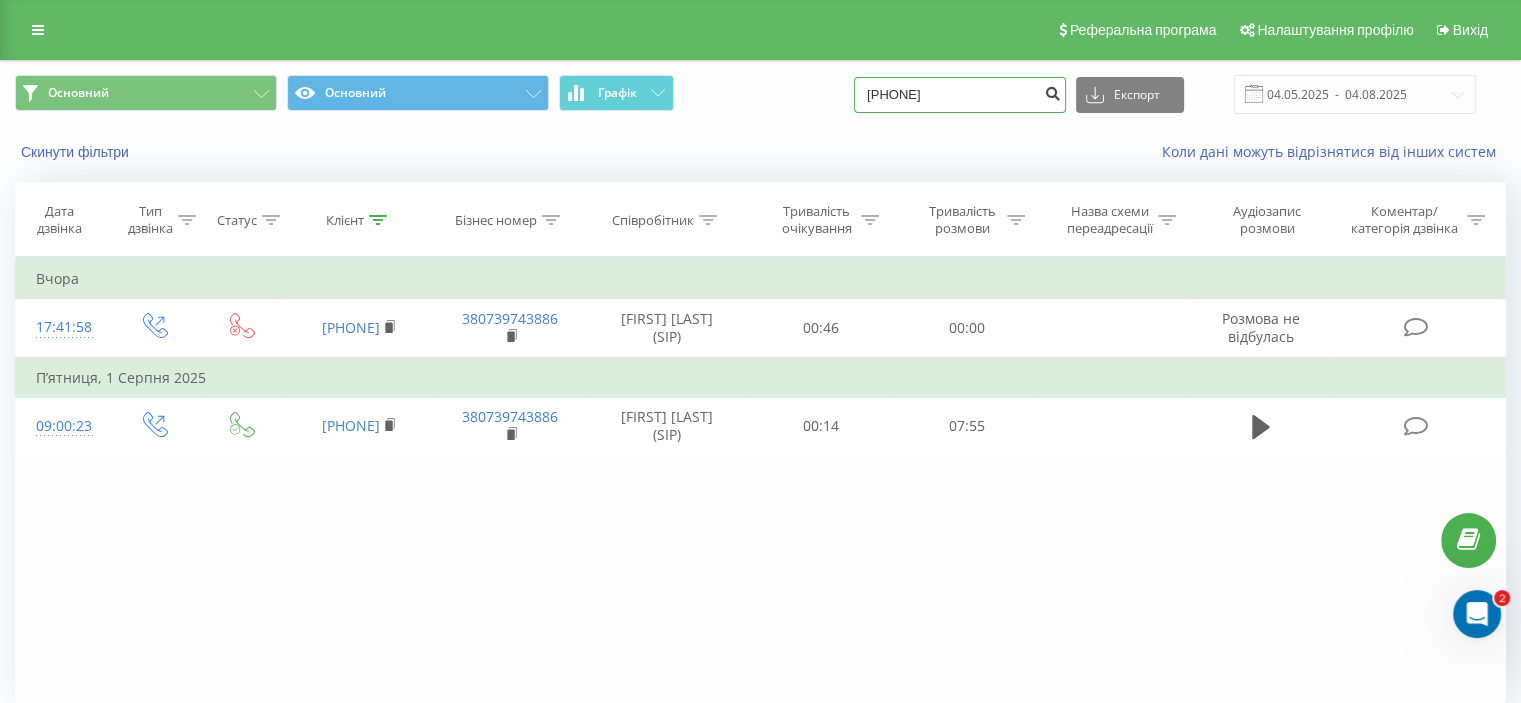 type on "[PHONE]" 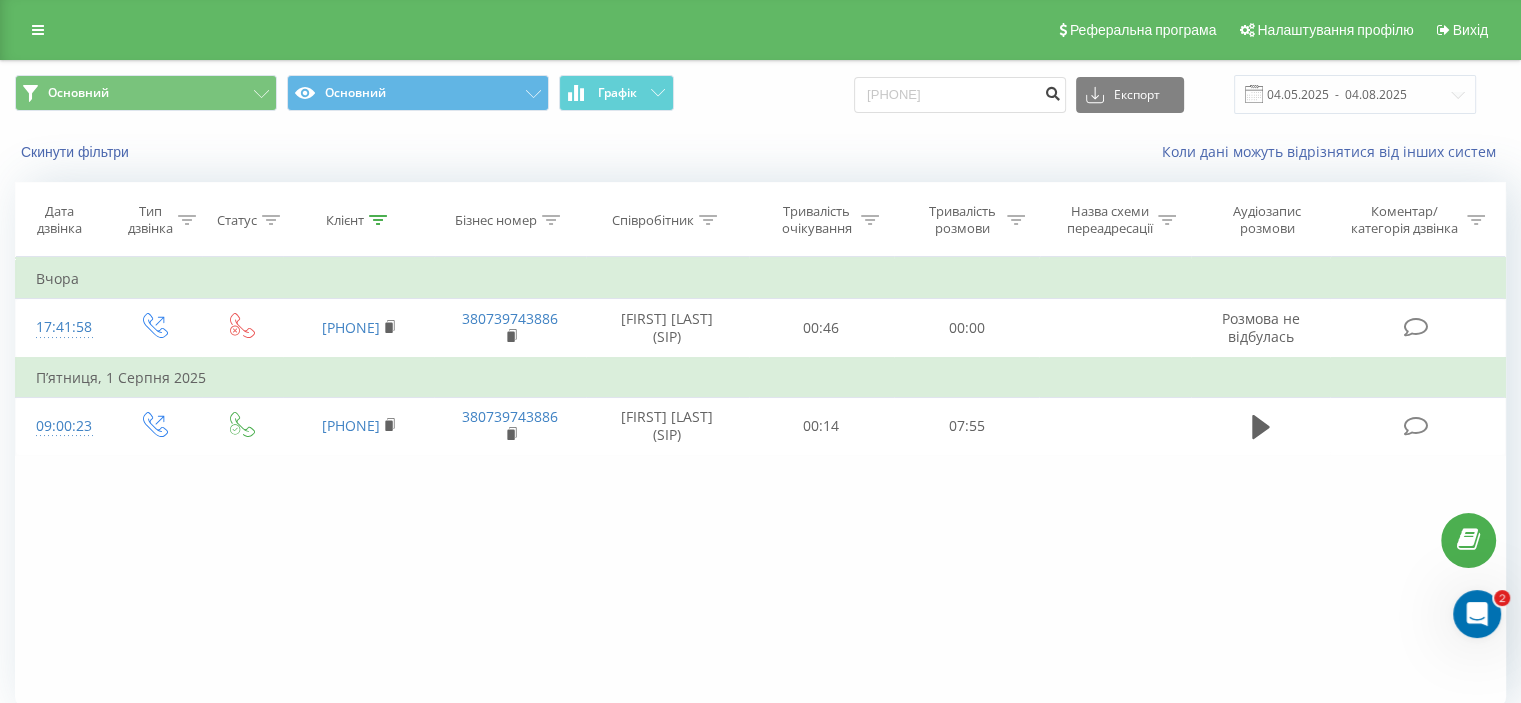 click at bounding box center [1052, 91] 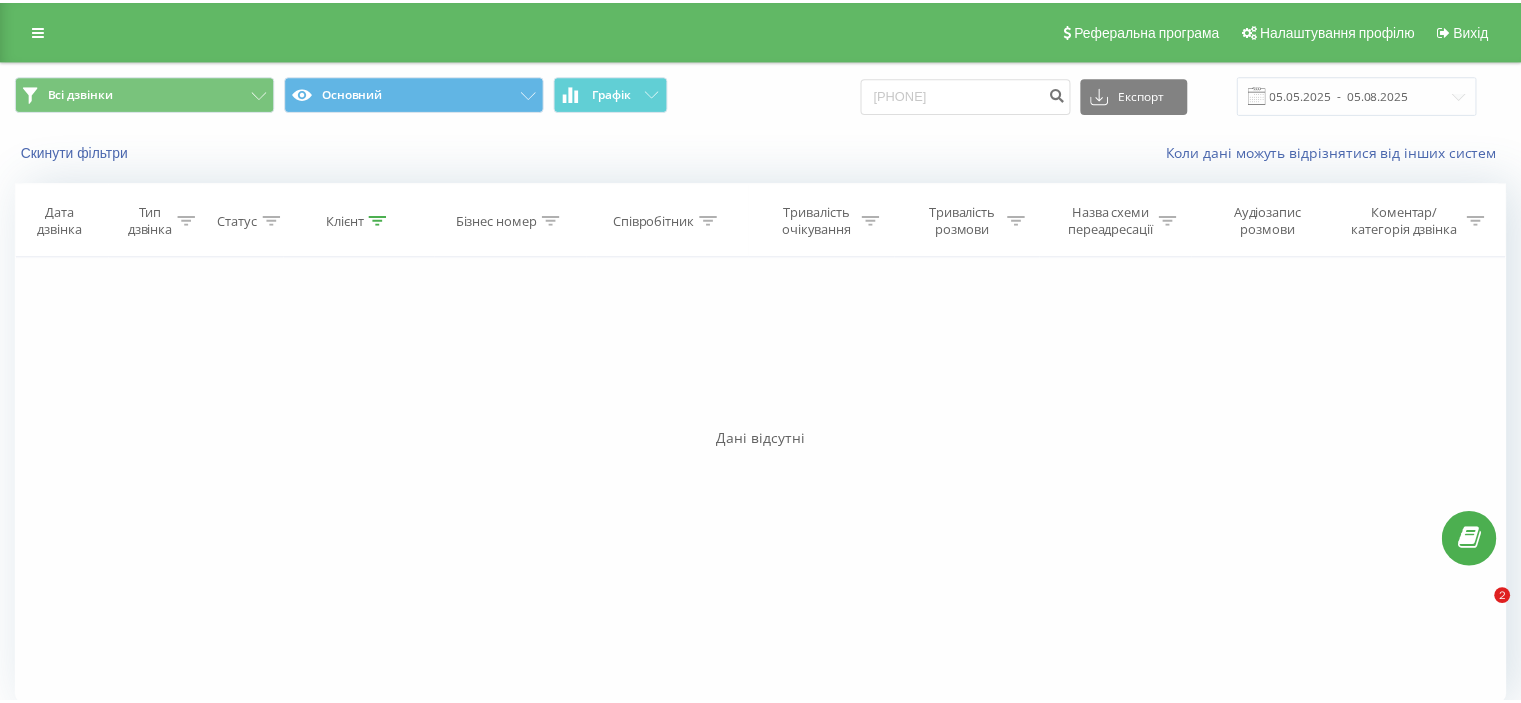 scroll, scrollTop: 0, scrollLeft: 0, axis: both 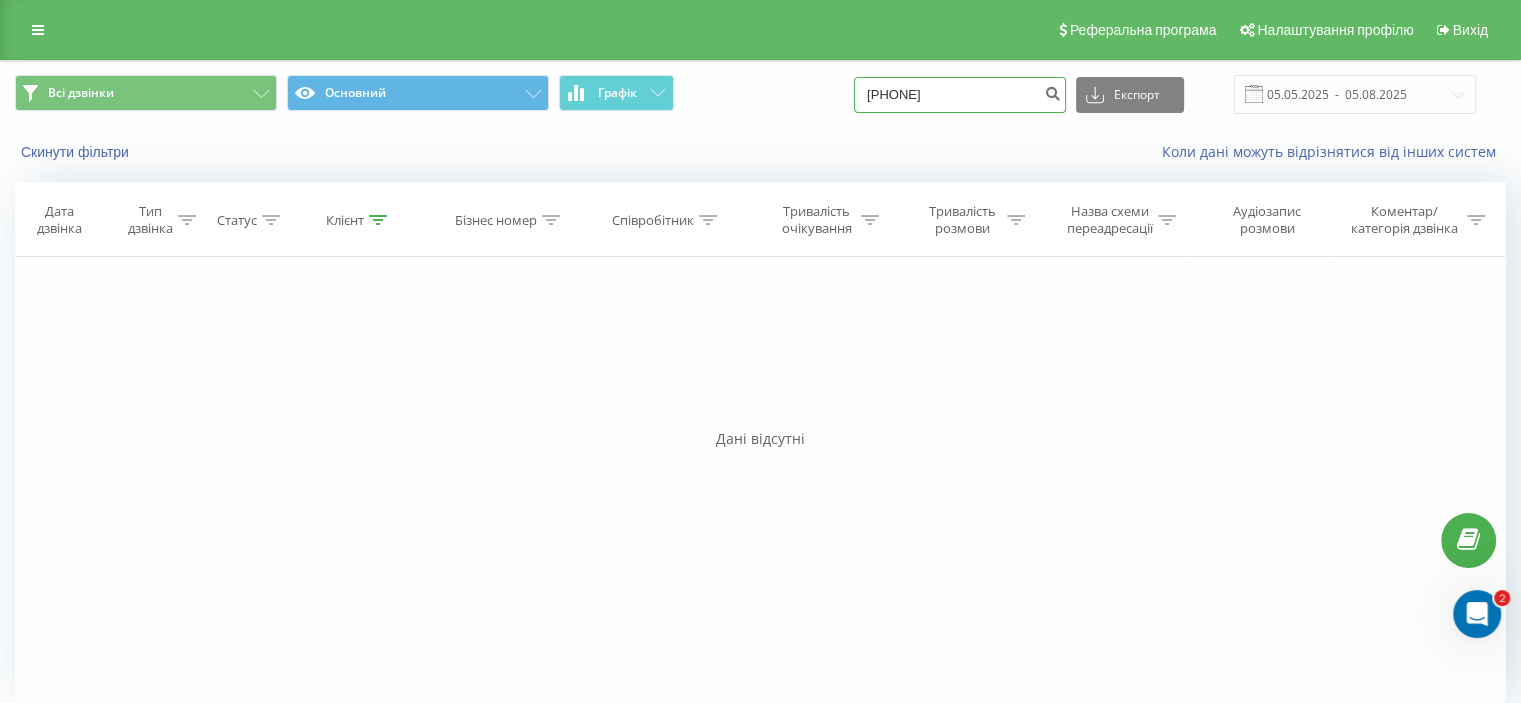 click on "[PHONE]" at bounding box center [960, 95] 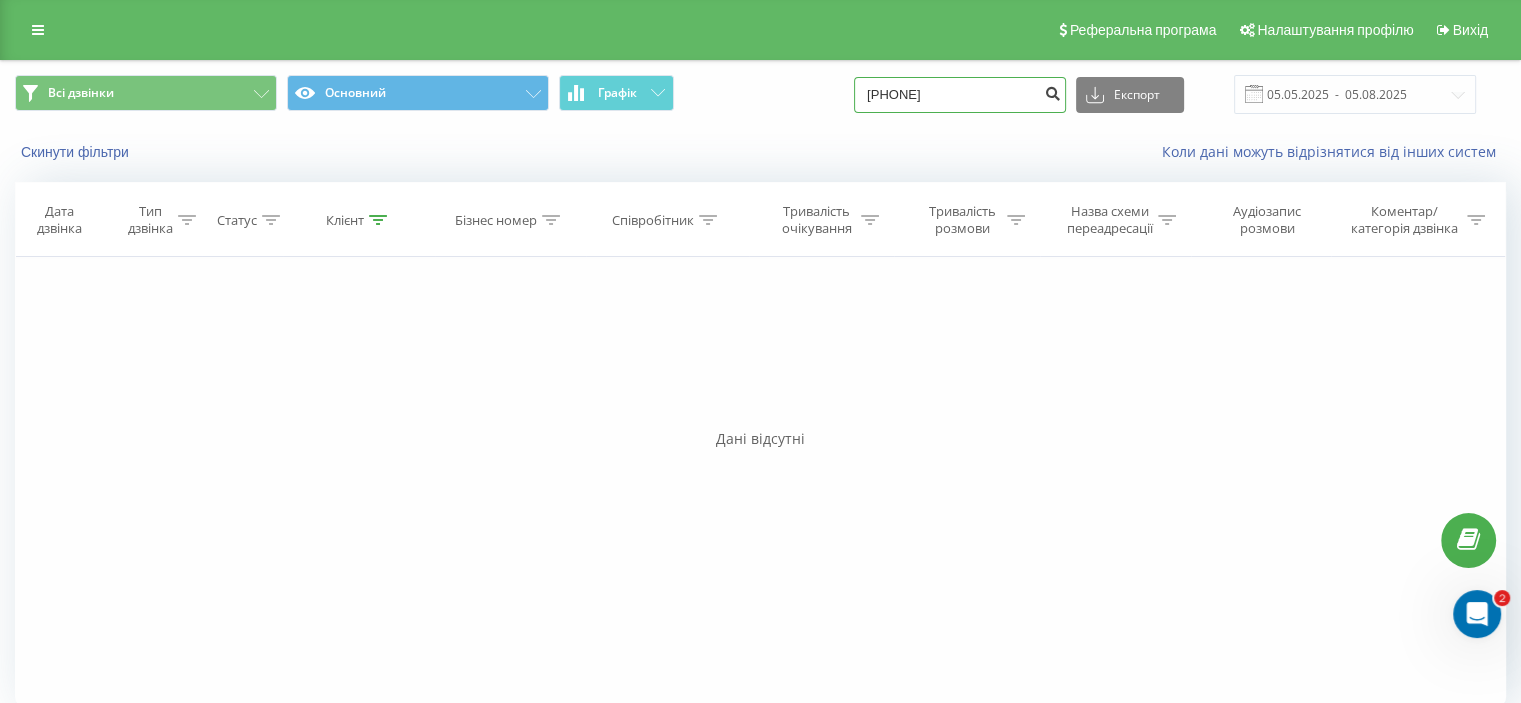 type on "[PHONE]" 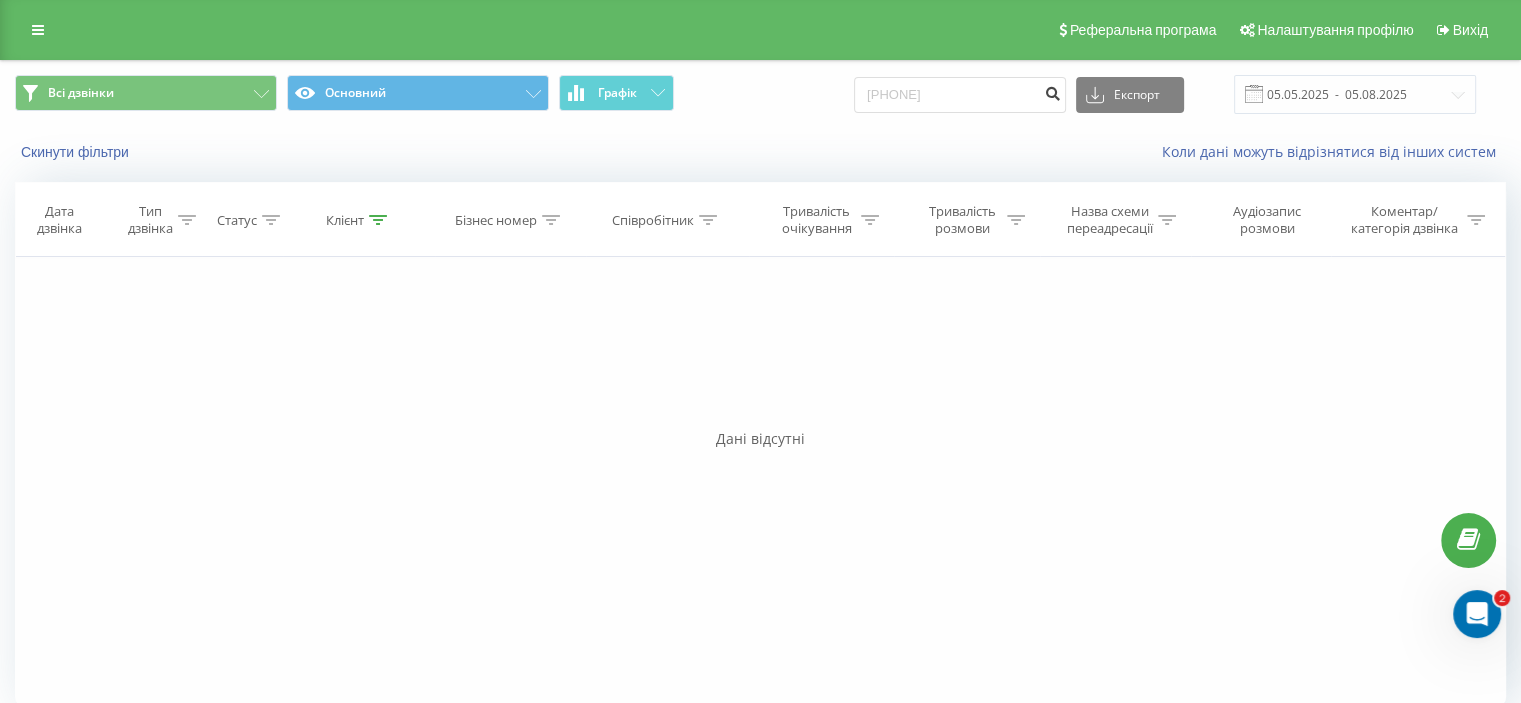 click at bounding box center (1052, 91) 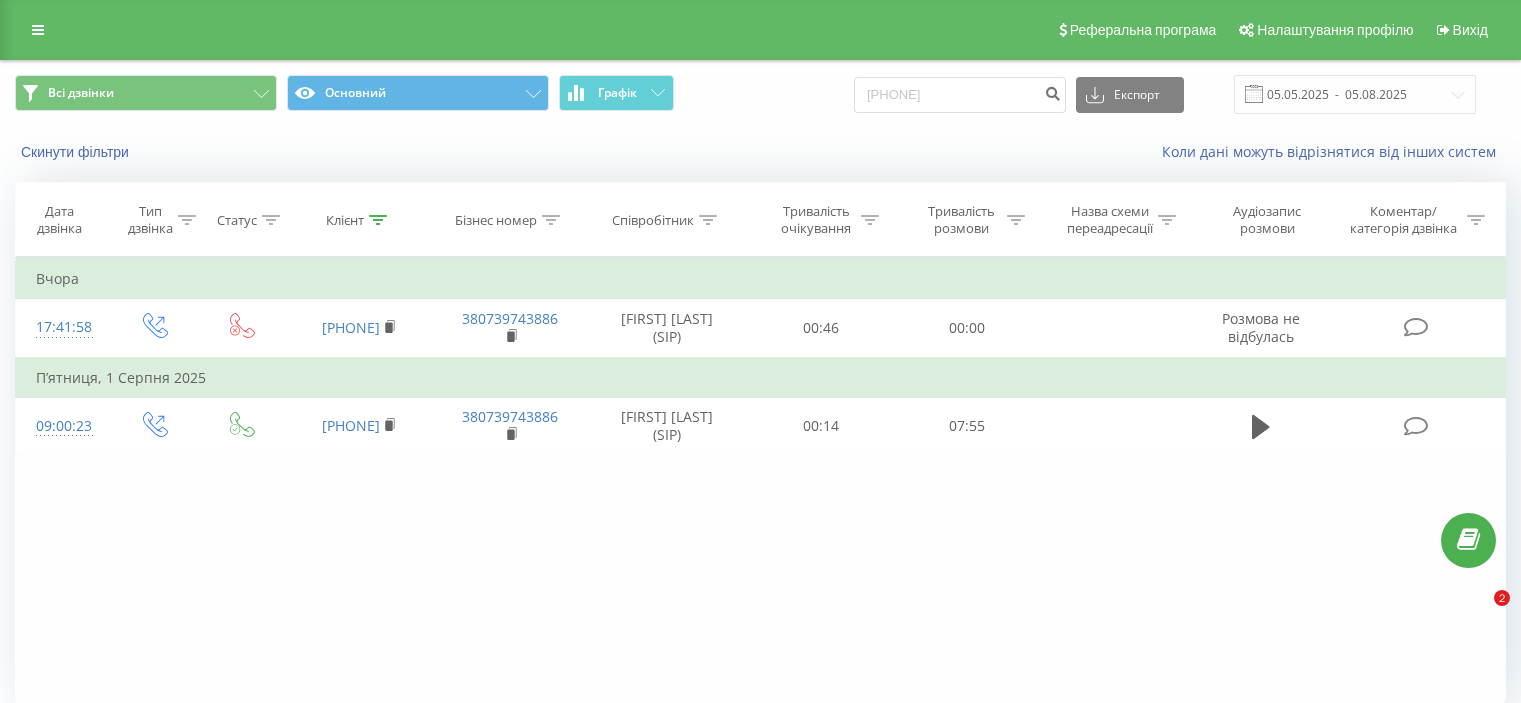 scroll, scrollTop: 0, scrollLeft: 0, axis: both 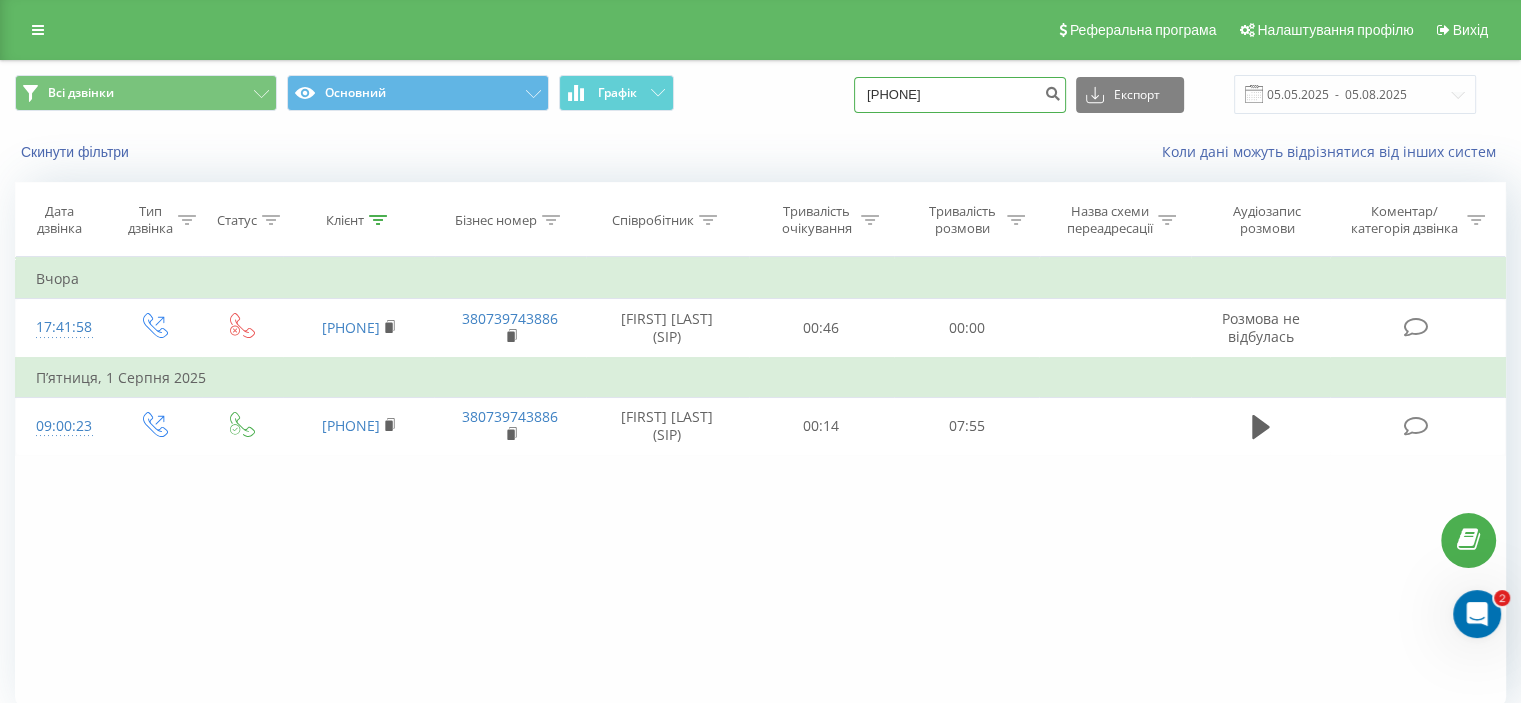 click on "[PHONE]" at bounding box center (960, 95) 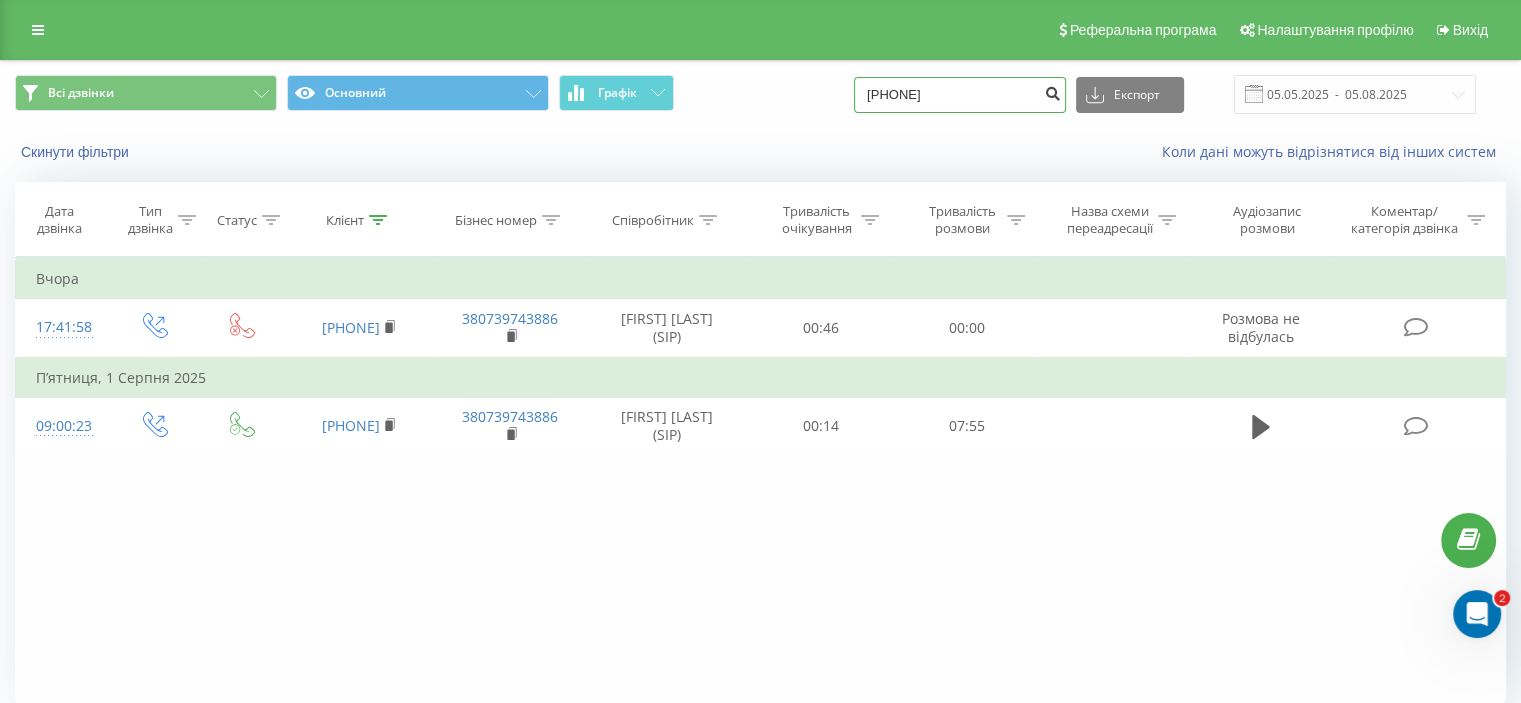 type on "0680453343" 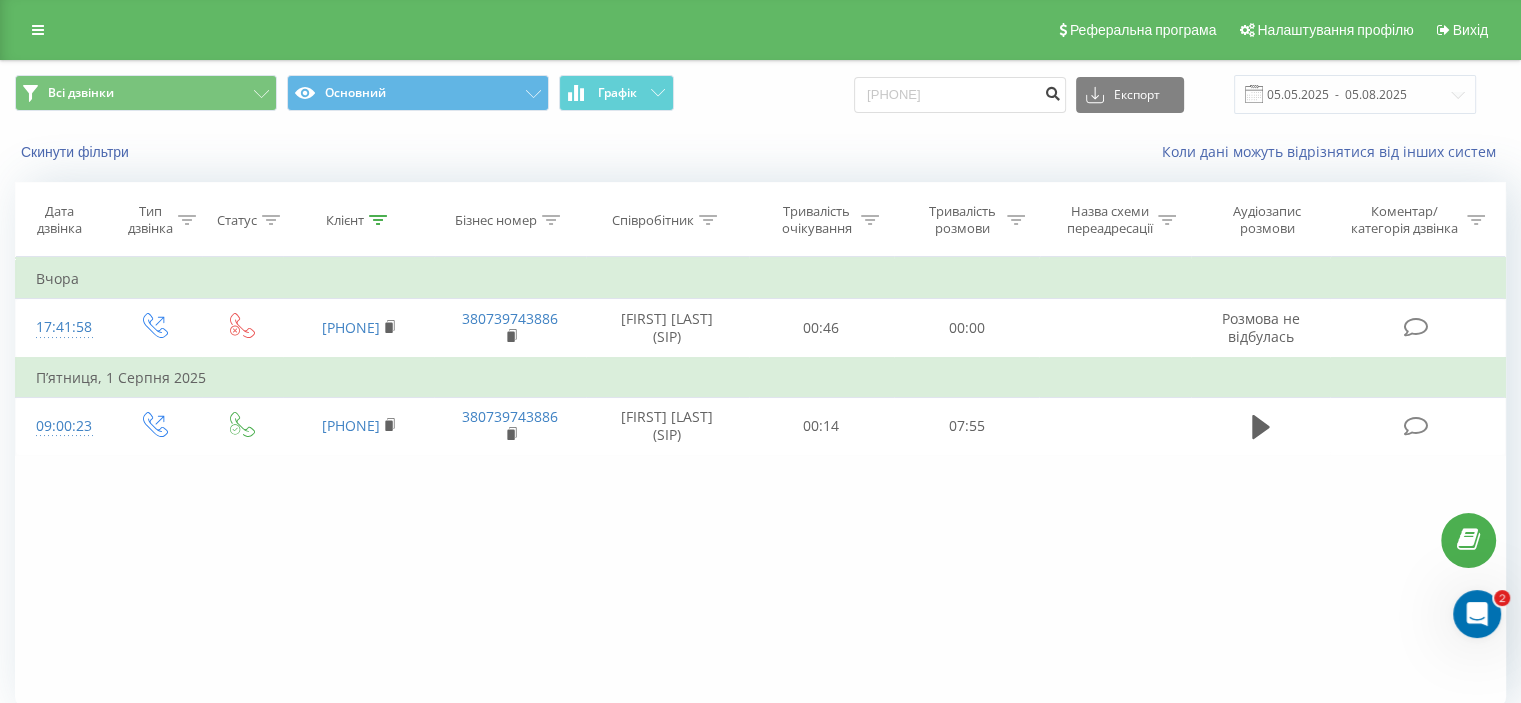 click at bounding box center (1052, 91) 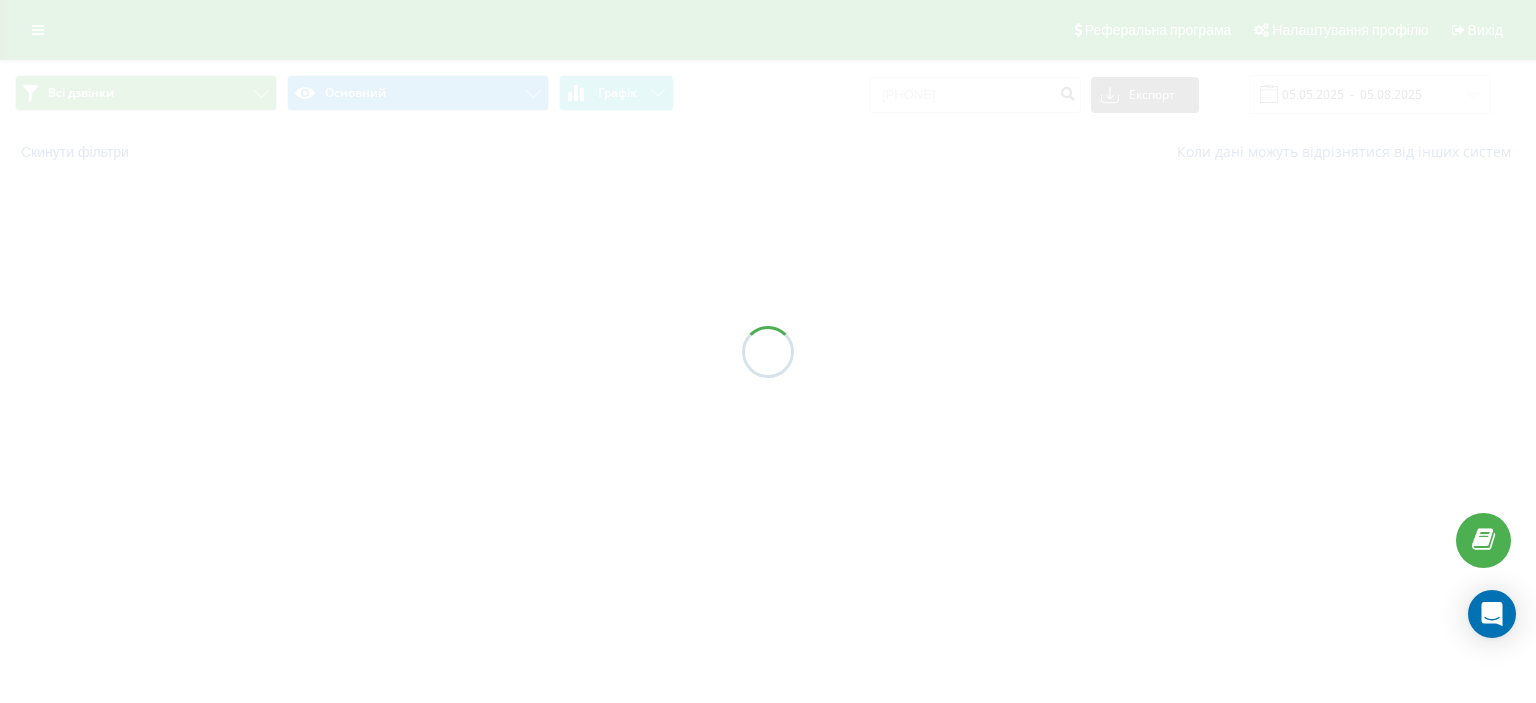 scroll, scrollTop: 0, scrollLeft: 0, axis: both 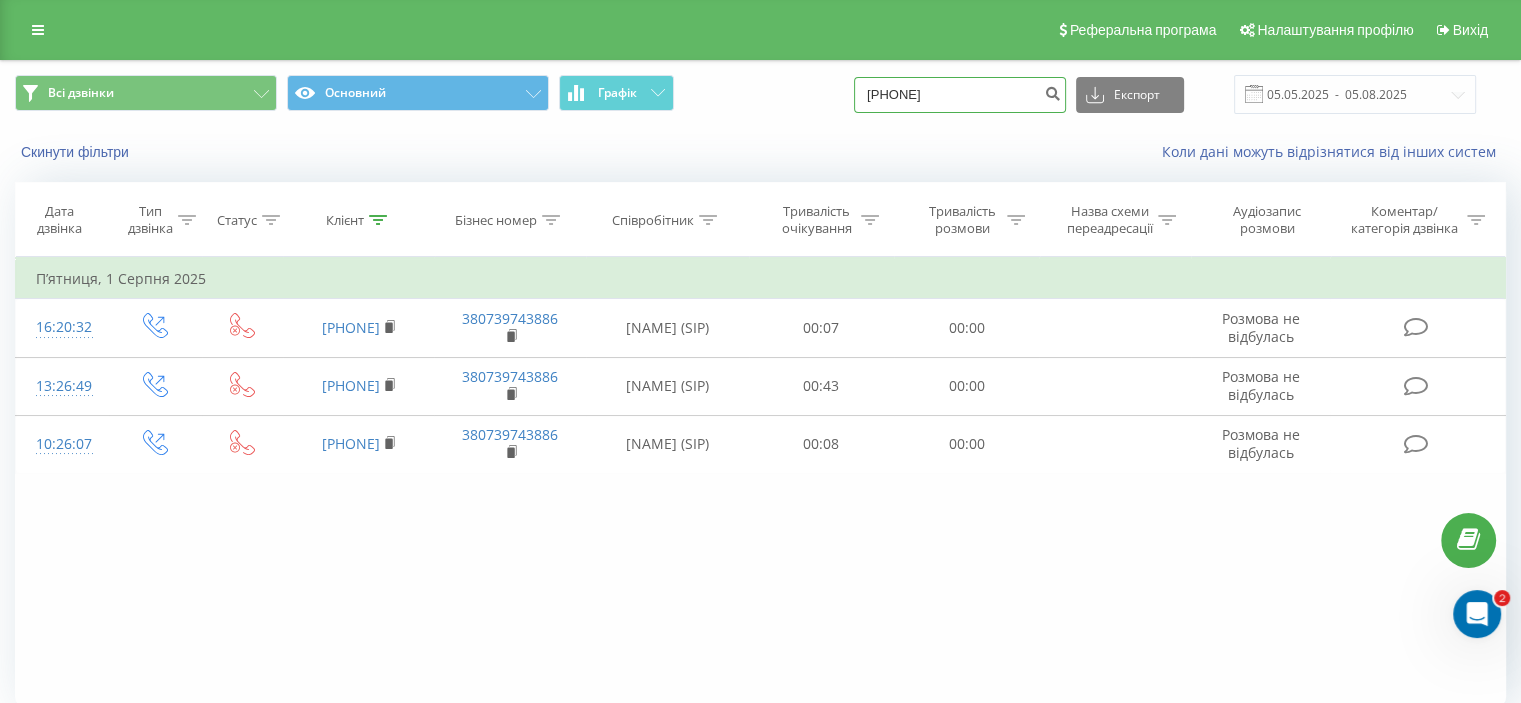 click on "0680453343" at bounding box center [960, 95] 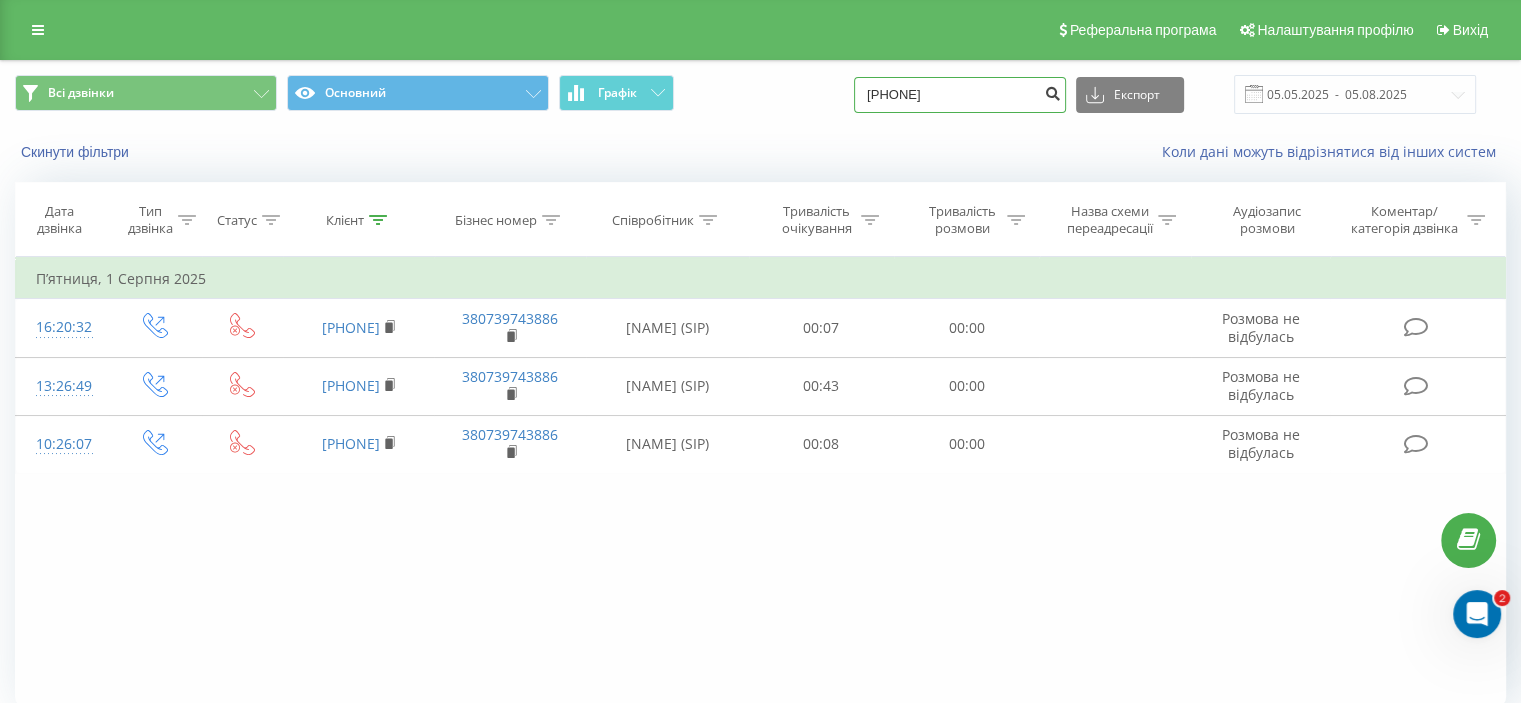 type on "0977808845" 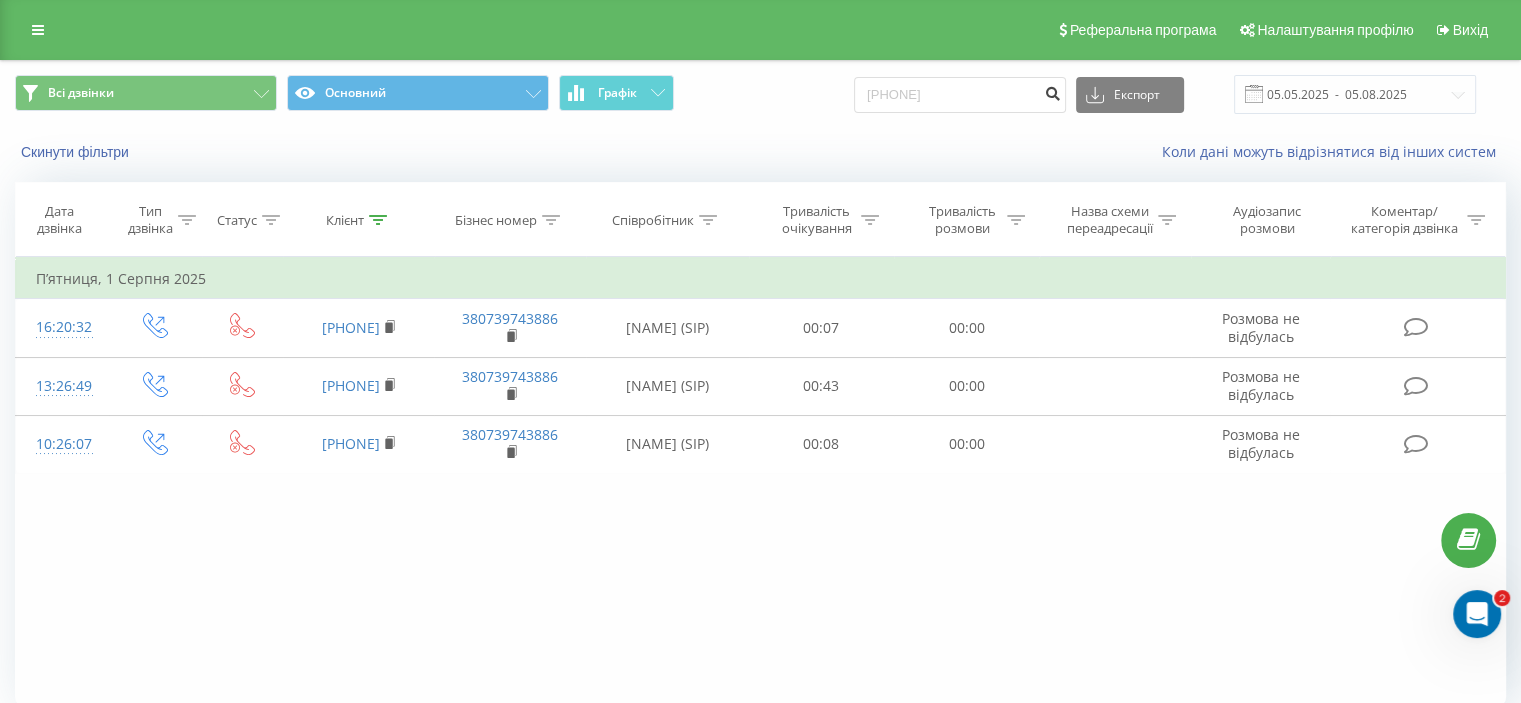 click at bounding box center (1052, 91) 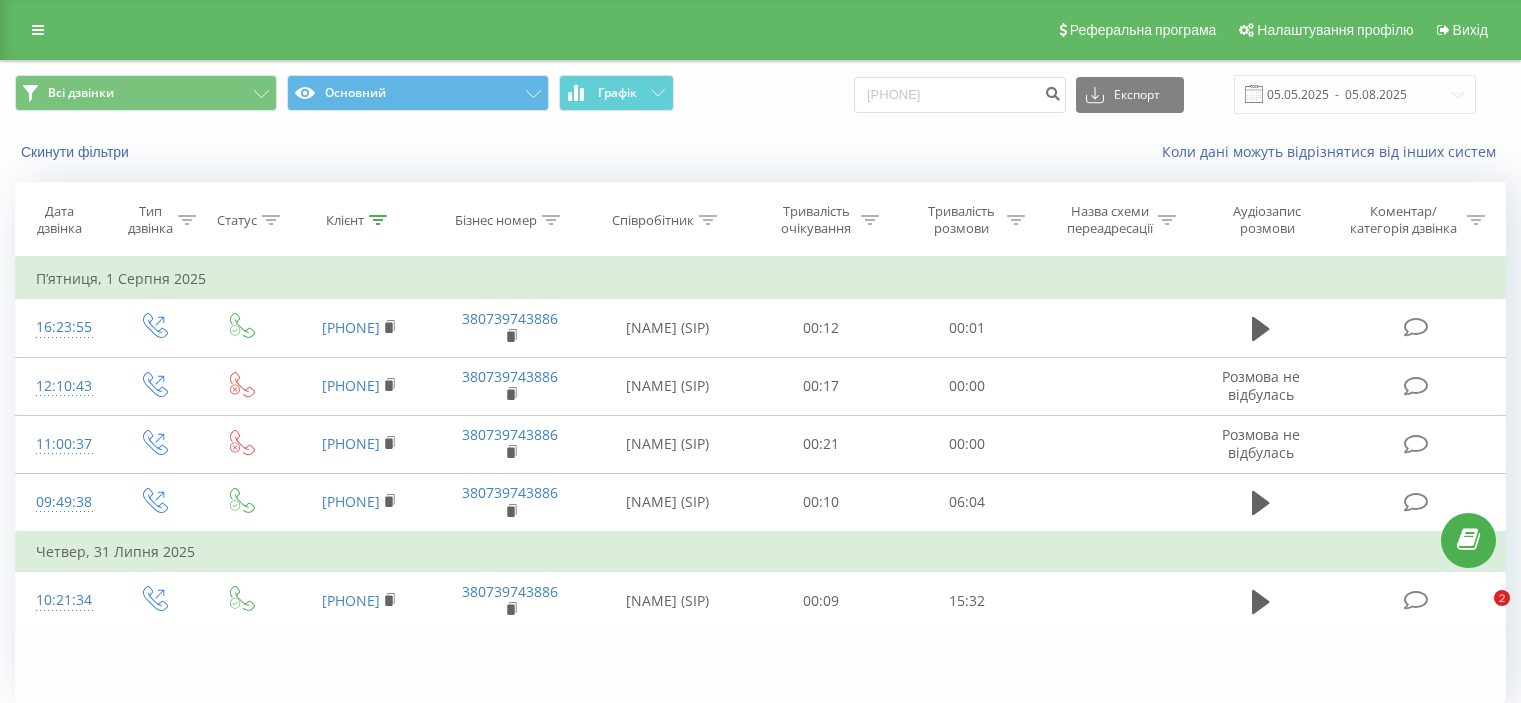 scroll, scrollTop: 0, scrollLeft: 0, axis: both 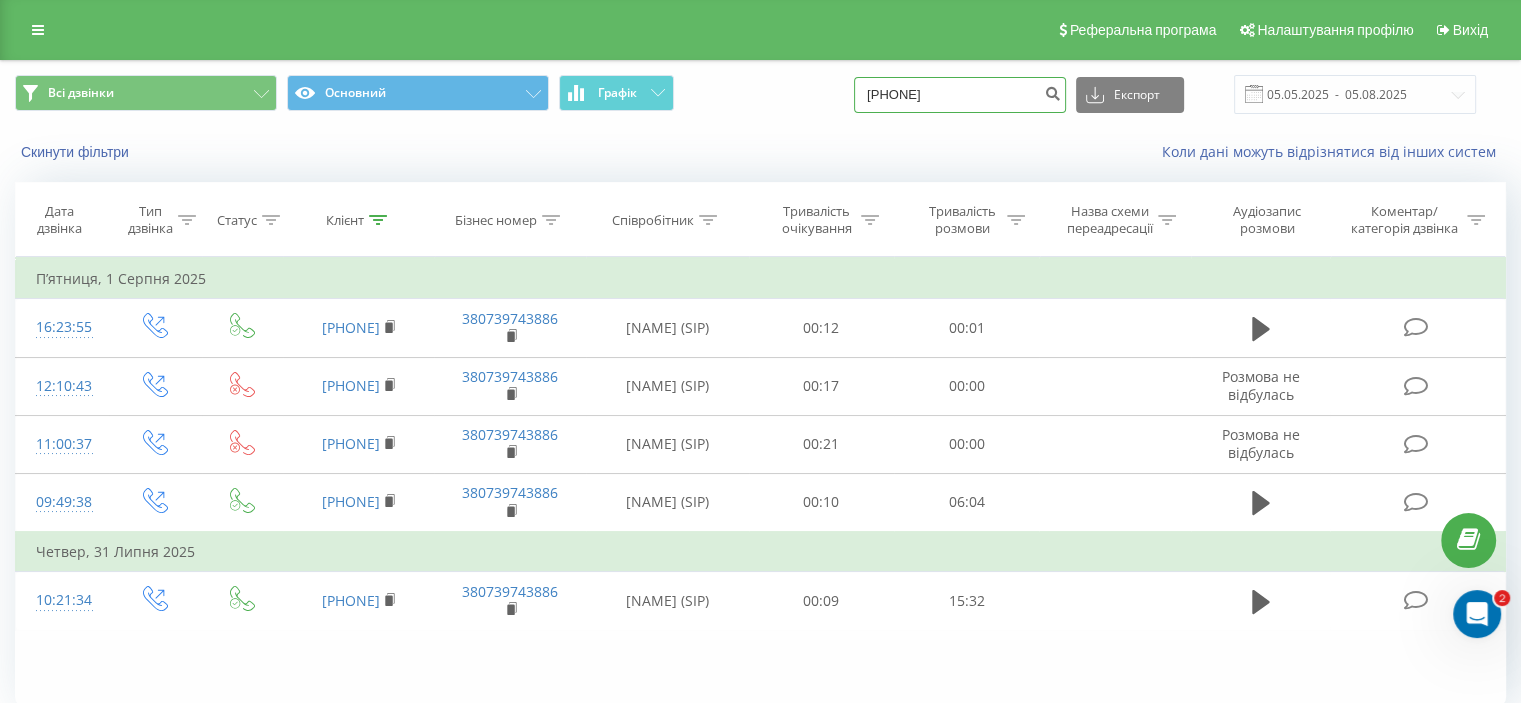 click on "0977808845" at bounding box center [960, 95] 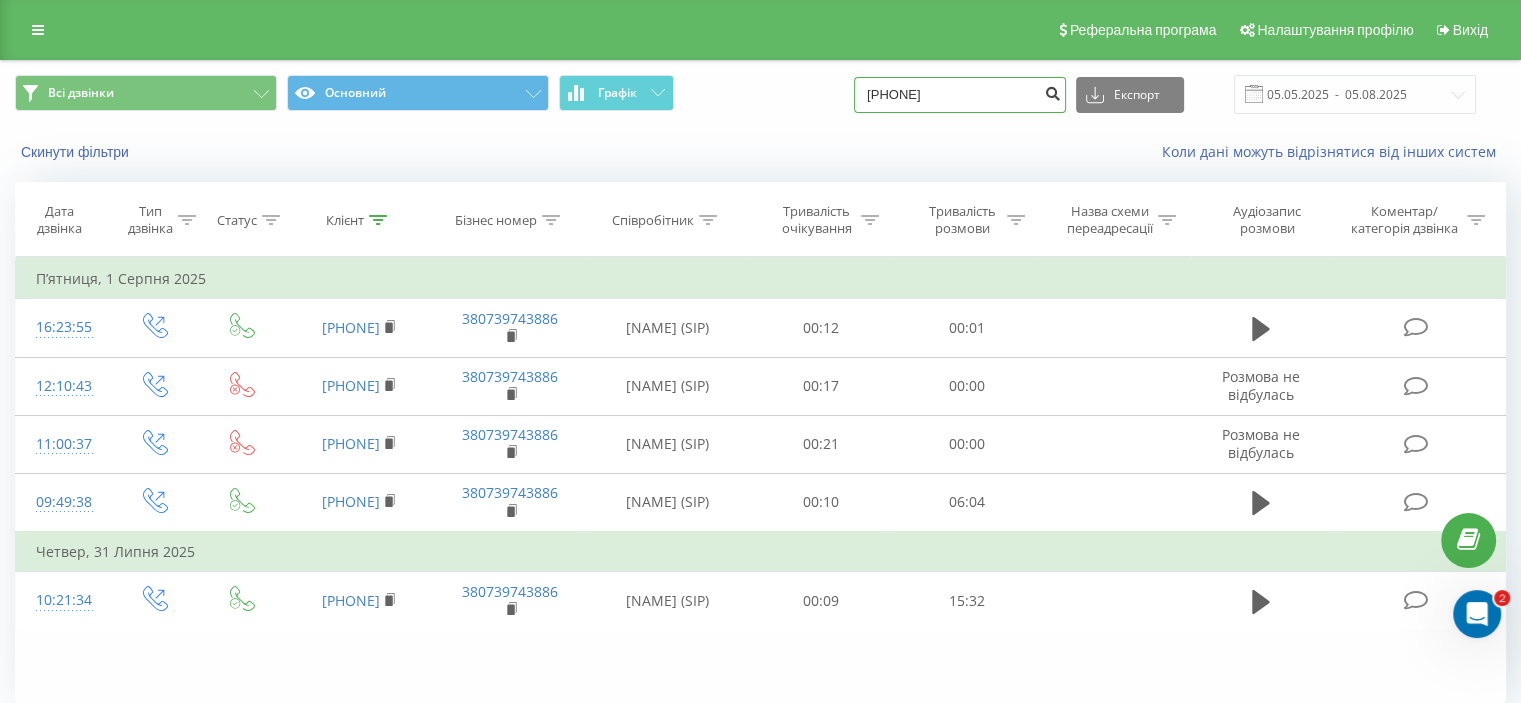 type on "0737774044" 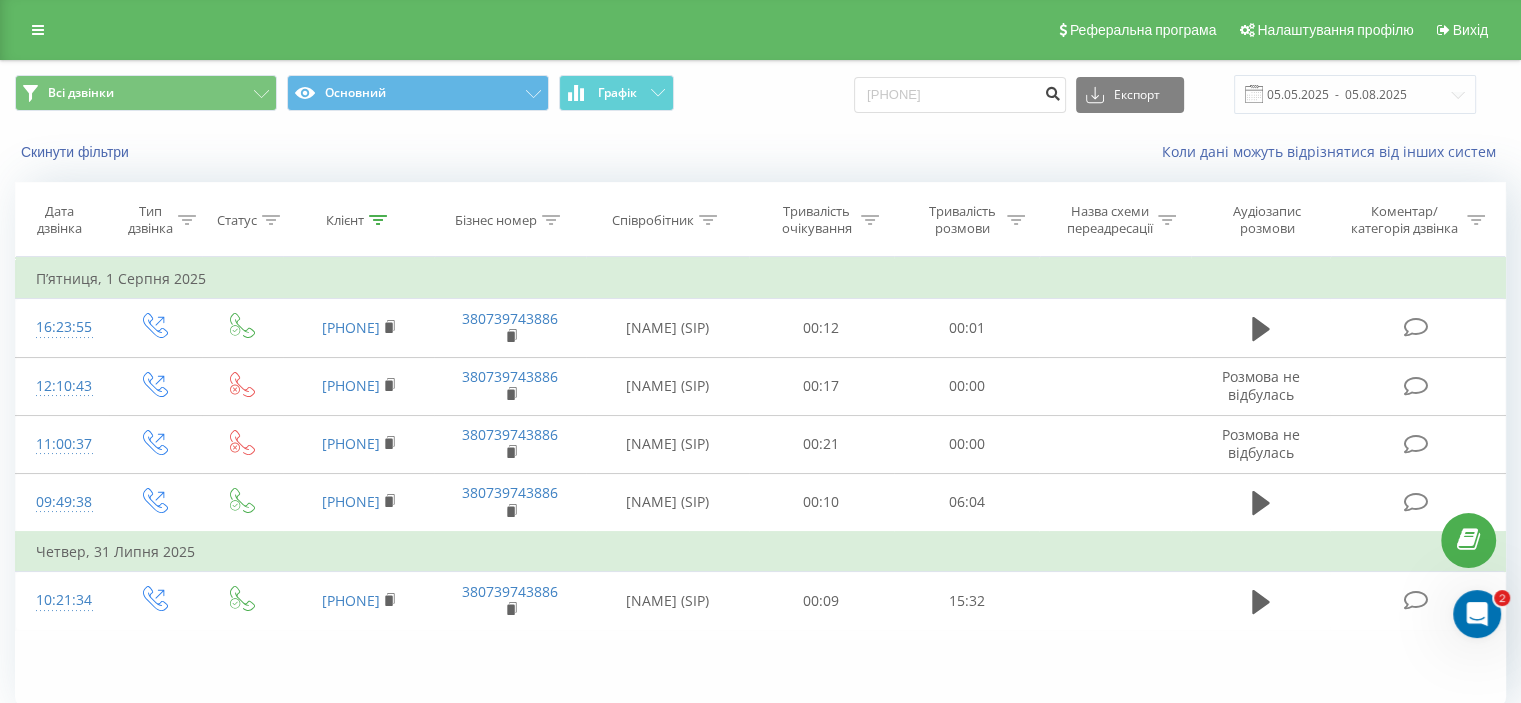 click at bounding box center [1052, 91] 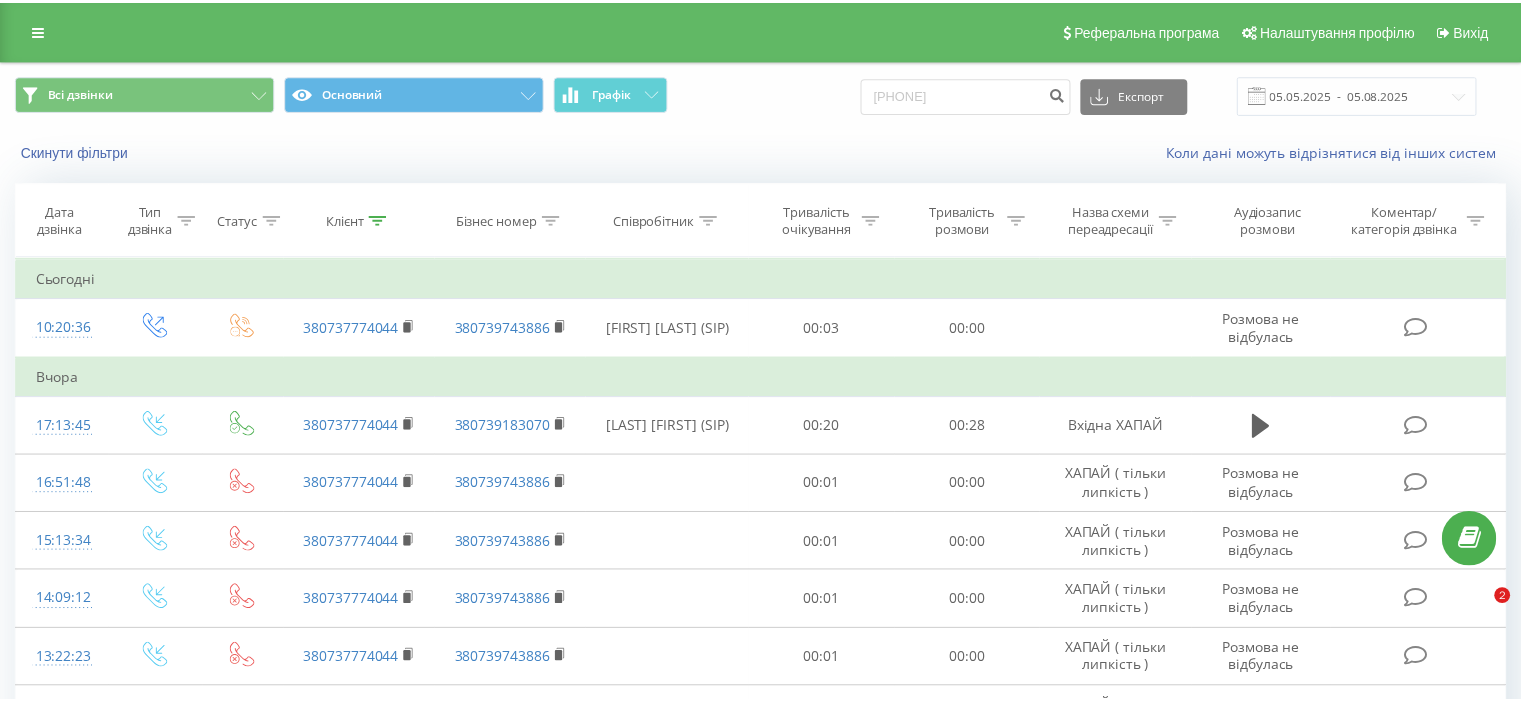 scroll, scrollTop: 0, scrollLeft: 0, axis: both 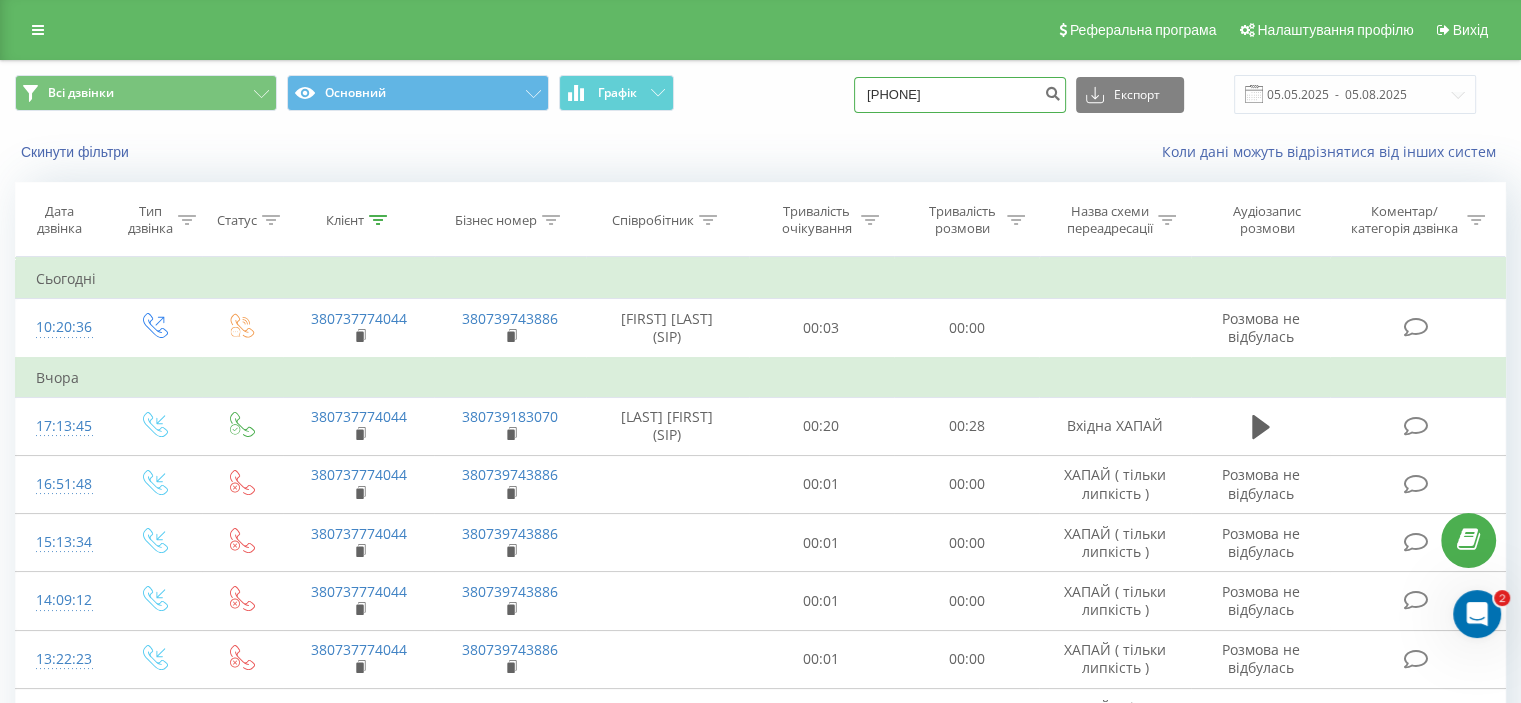 click on "0737774044" at bounding box center [960, 95] 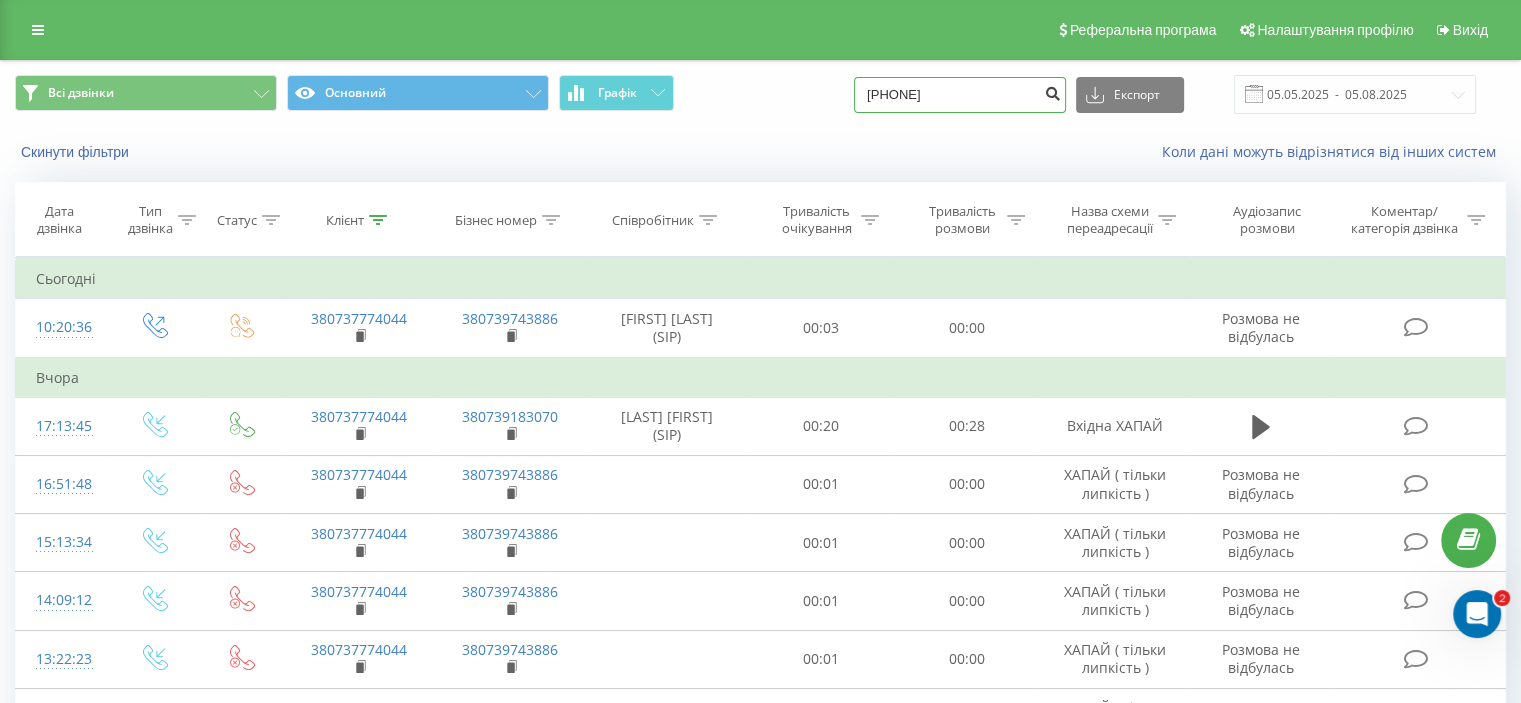 type on "[PHONE]" 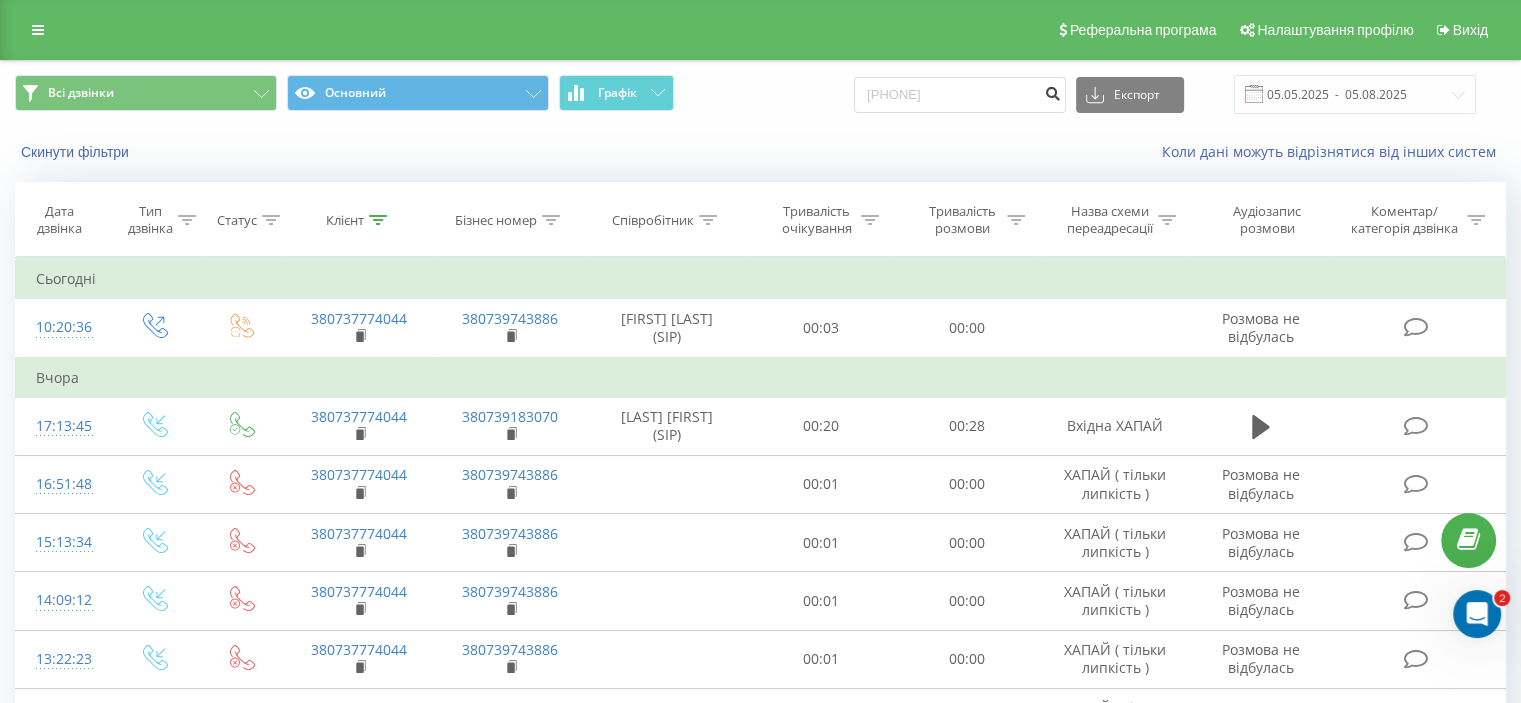 click at bounding box center (1052, 91) 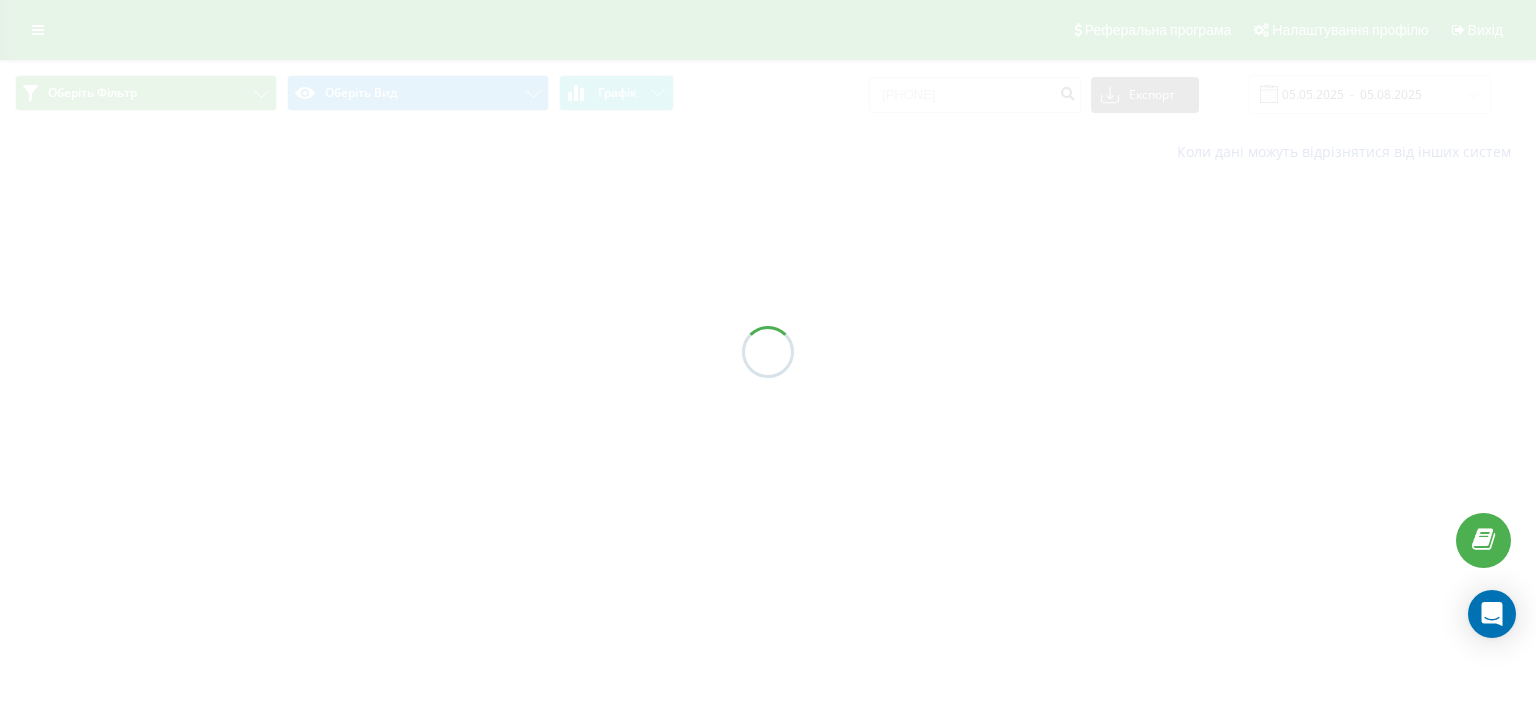 scroll, scrollTop: 0, scrollLeft: 0, axis: both 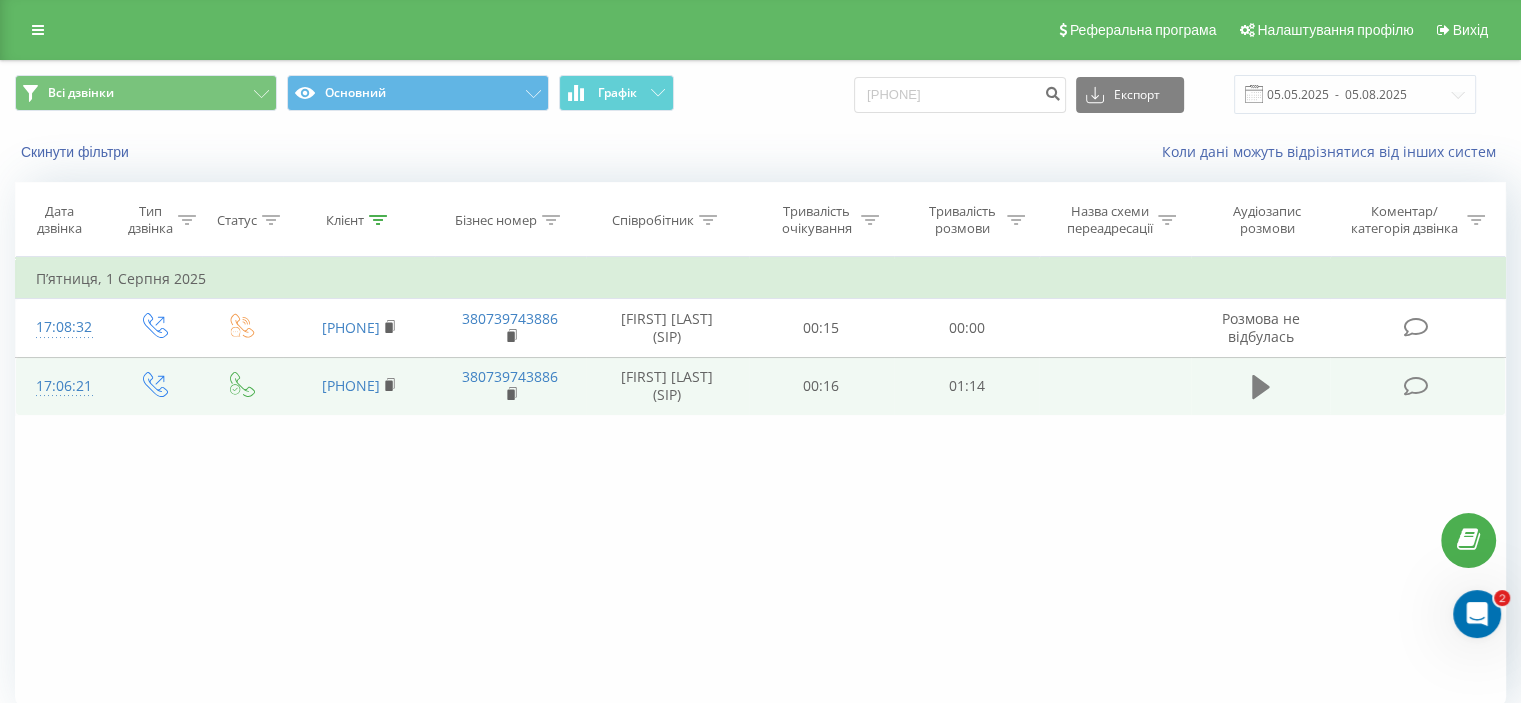 click 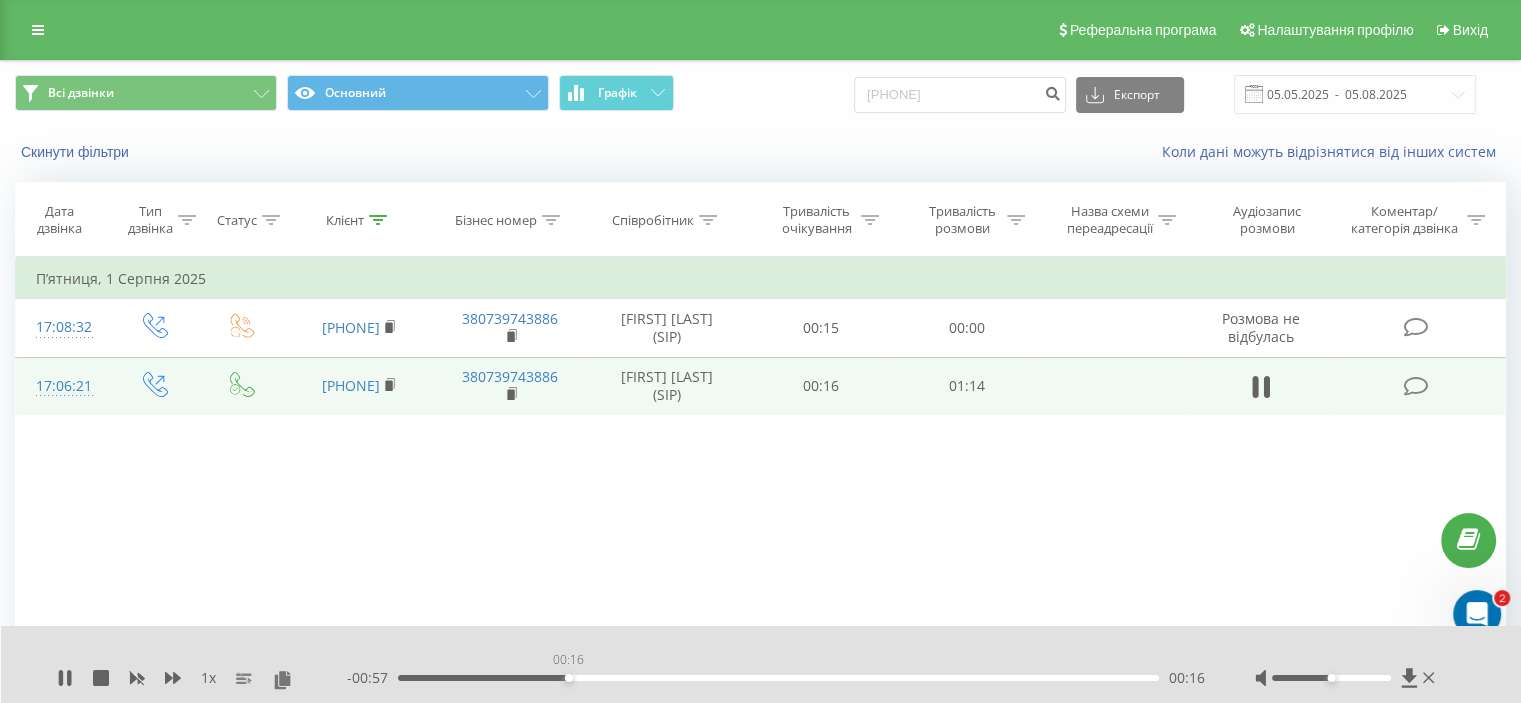 click on "00:16" at bounding box center (778, 678) 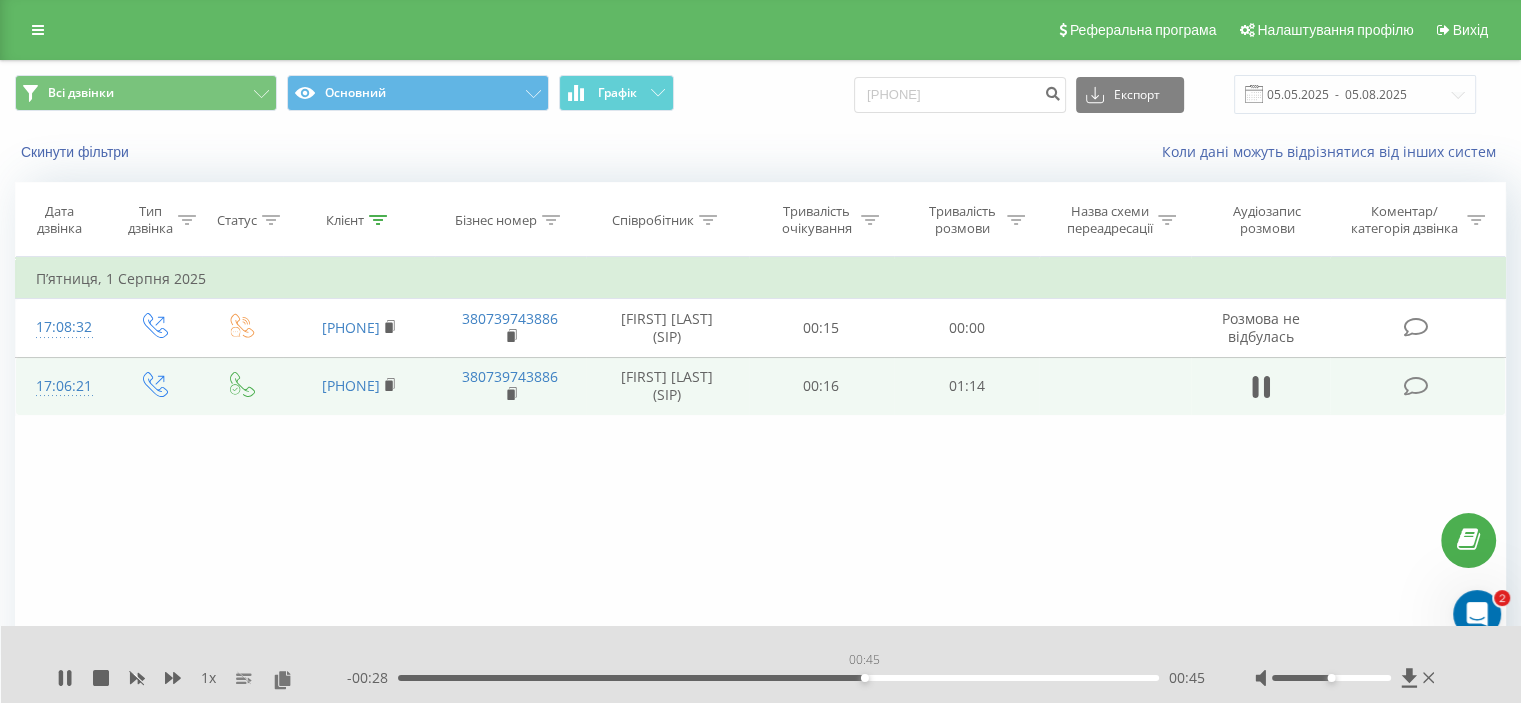 click on "00:45" at bounding box center [778, 678] 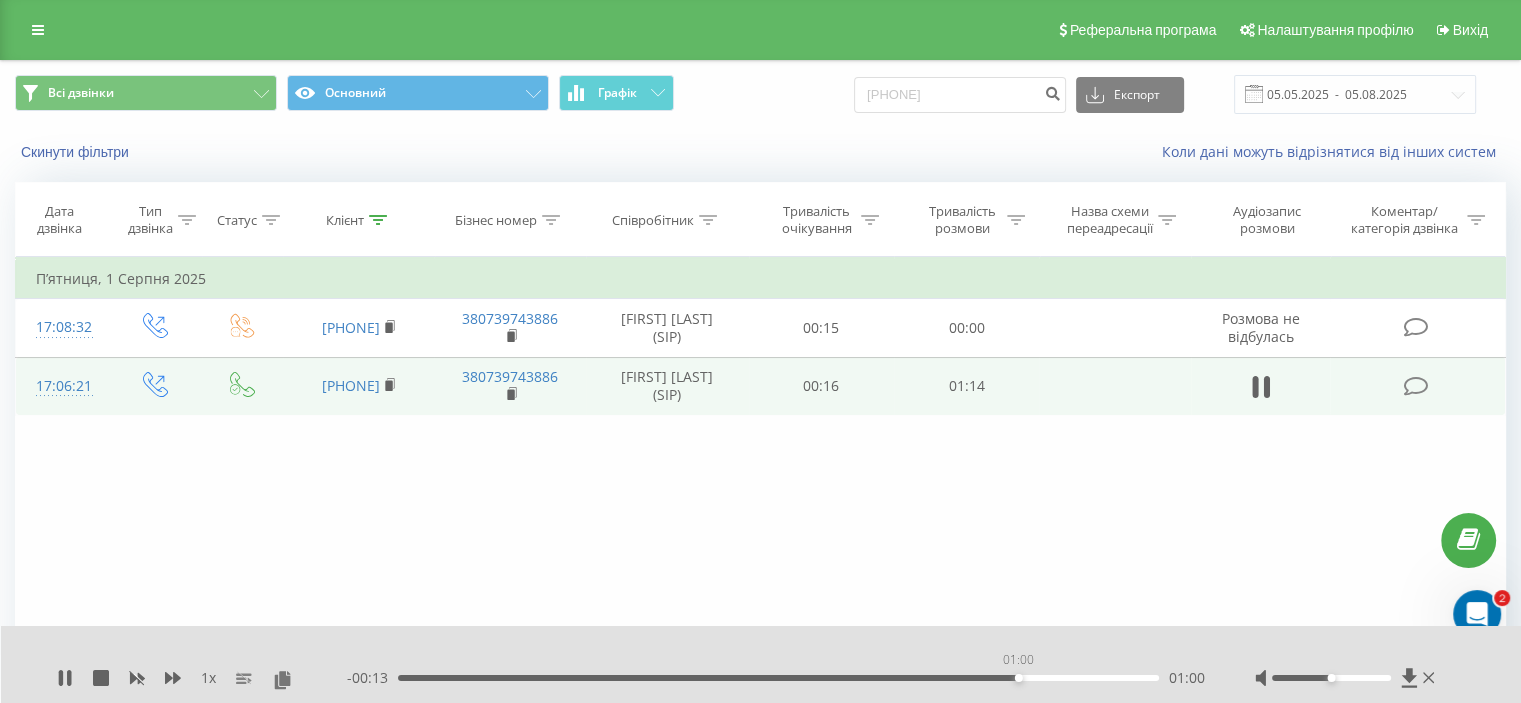 click on "01:00" at bounding box center [778, 678] 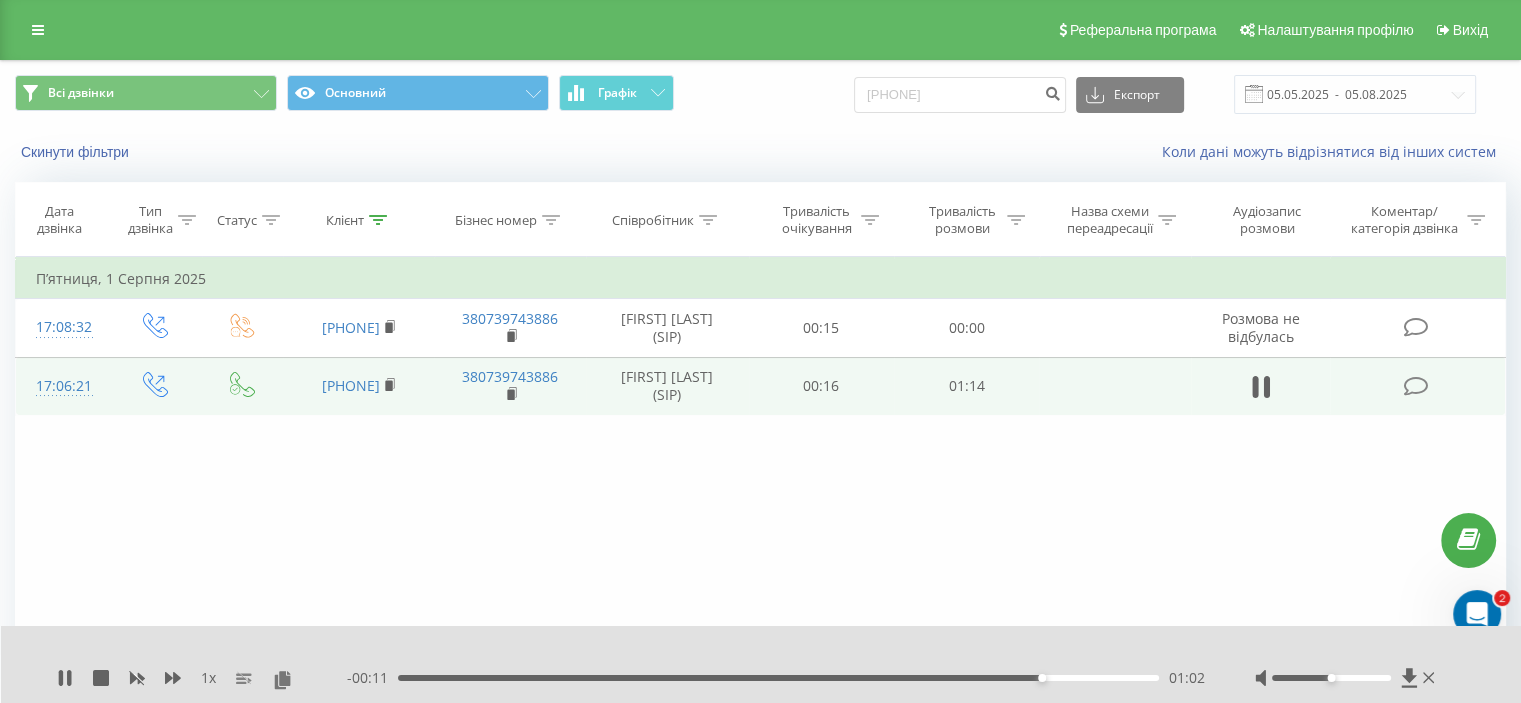 click on "01:02" at bounding box center (778, 678) 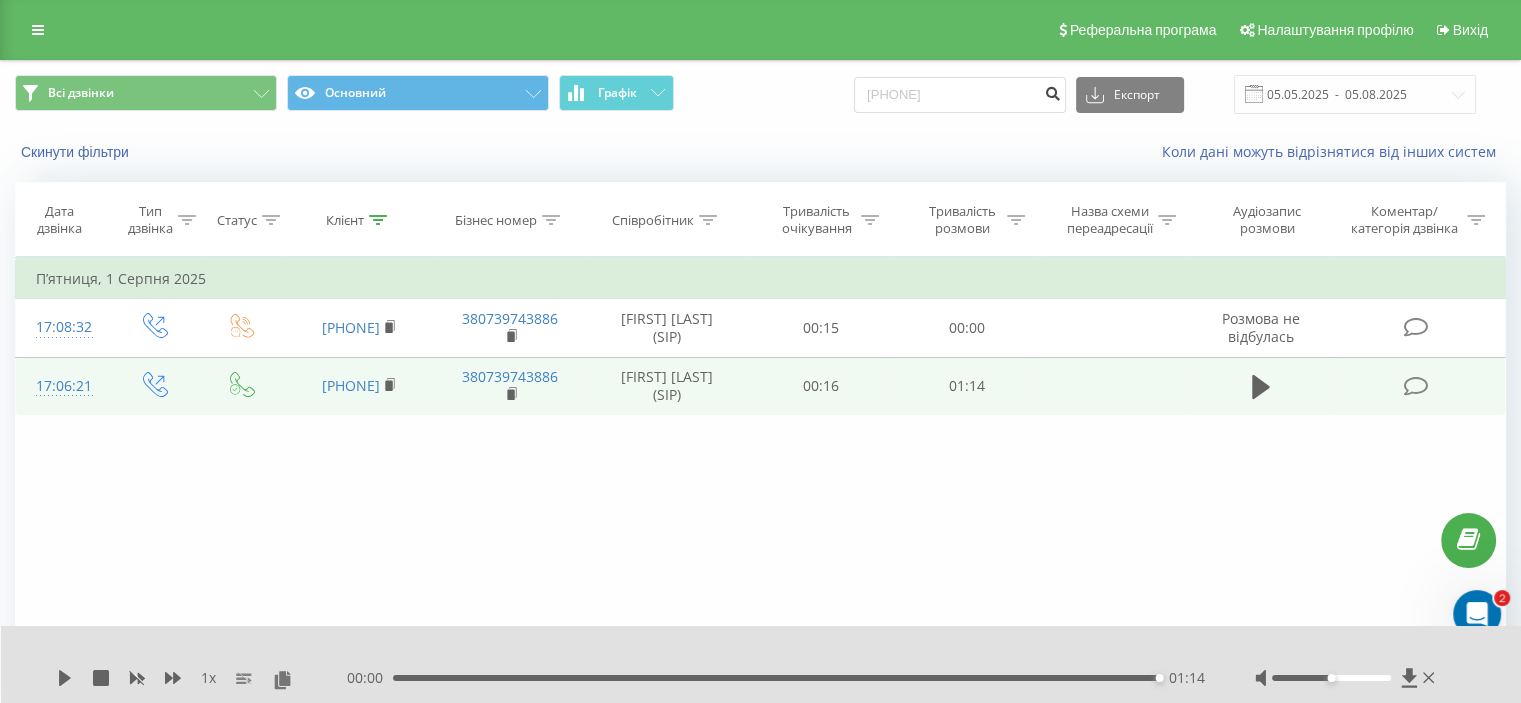 click at bounding box center (1052, 91) 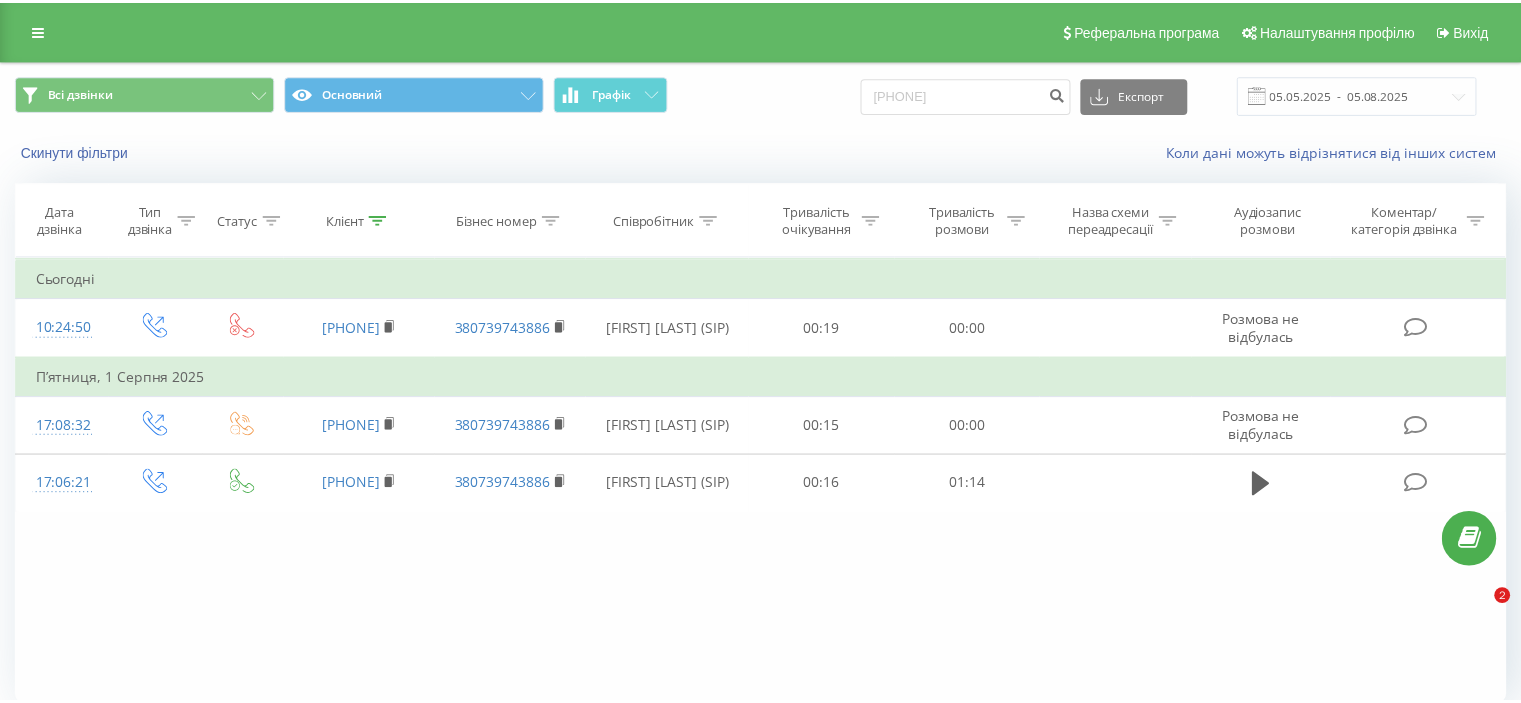 scroll, scrollTop: 0, scrollLeft: 0, axis: both 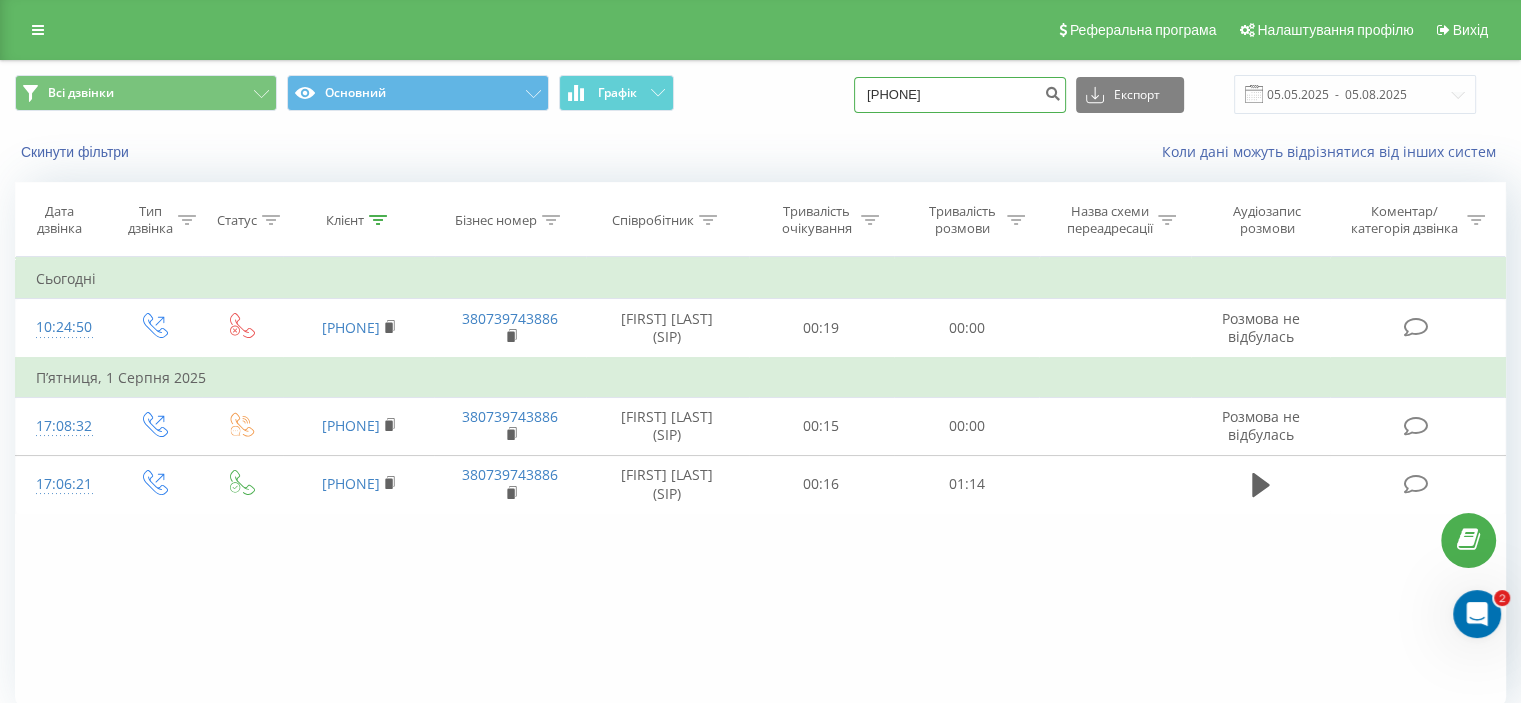 click on "[PHONE]" at bounding box center (960, 95) 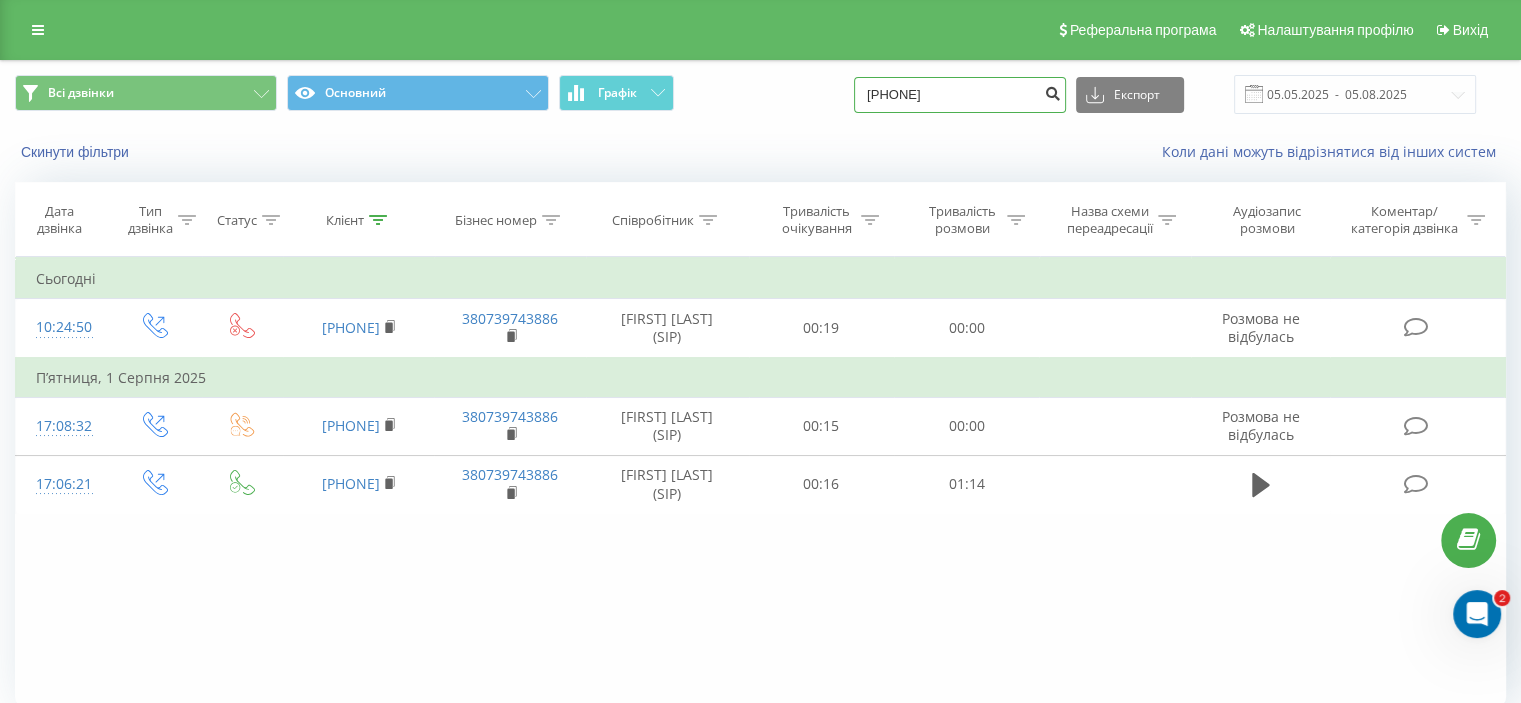 type on "[PHONE]" 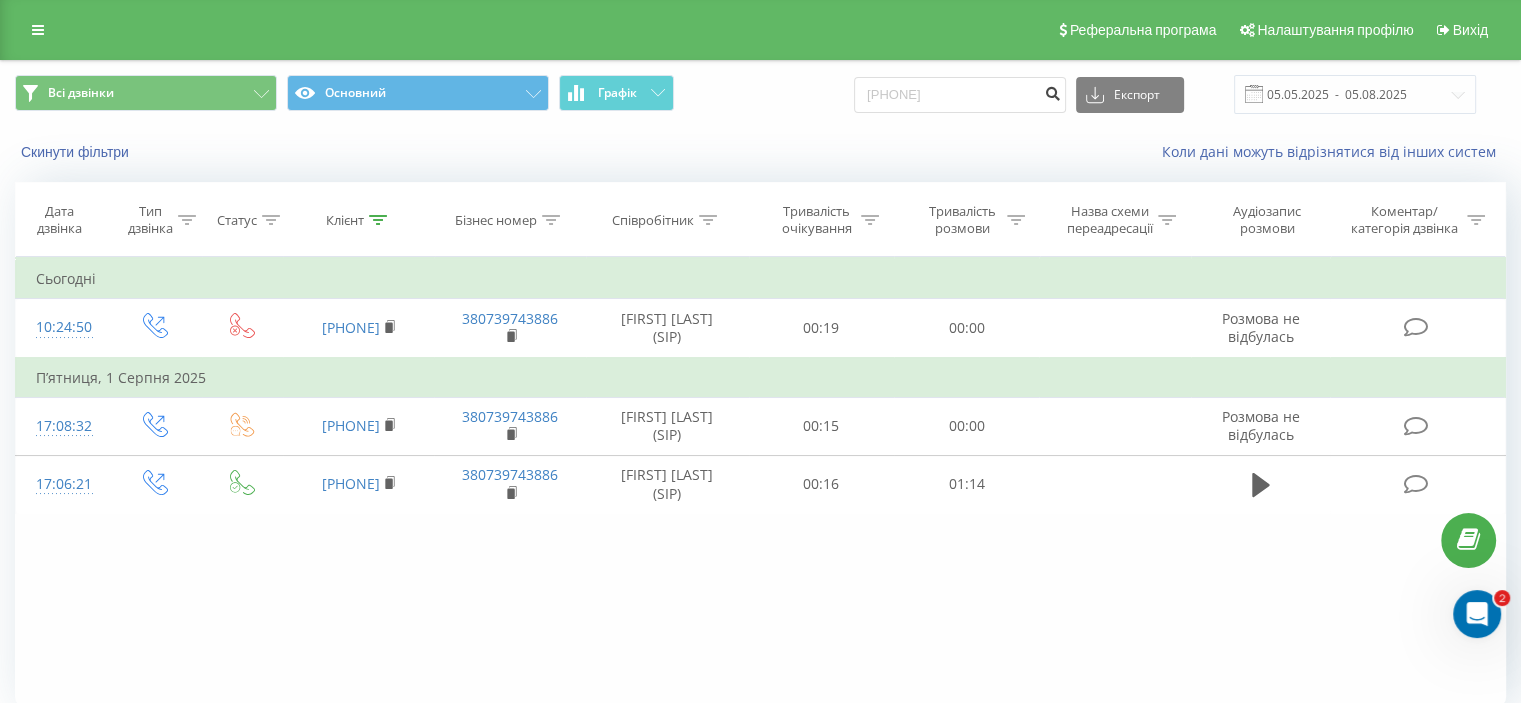 click at bounding box center [1052, 95] 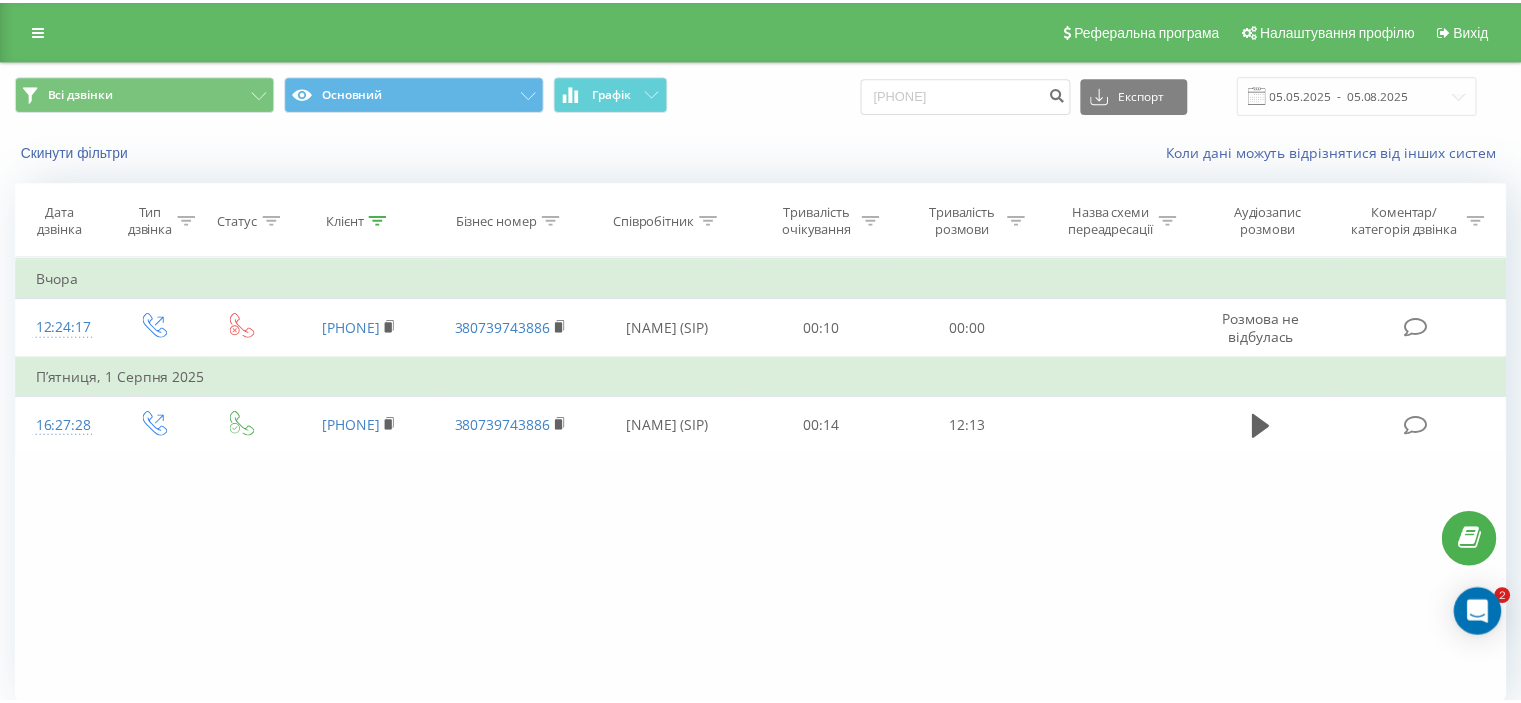 scroll, scrollTop: 0, scrollLeft: 0, axis: both 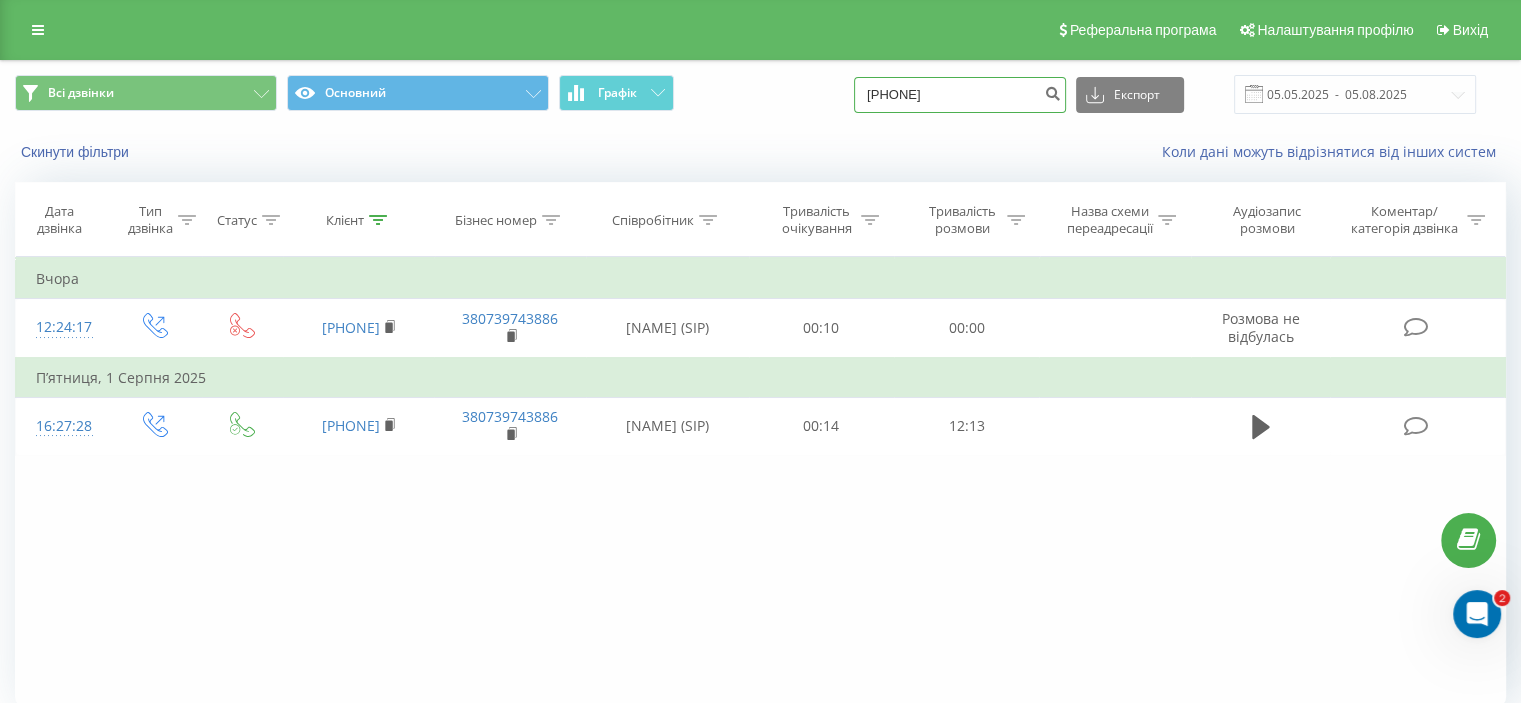 click on "0932707777" at bounding box center [960, 95] 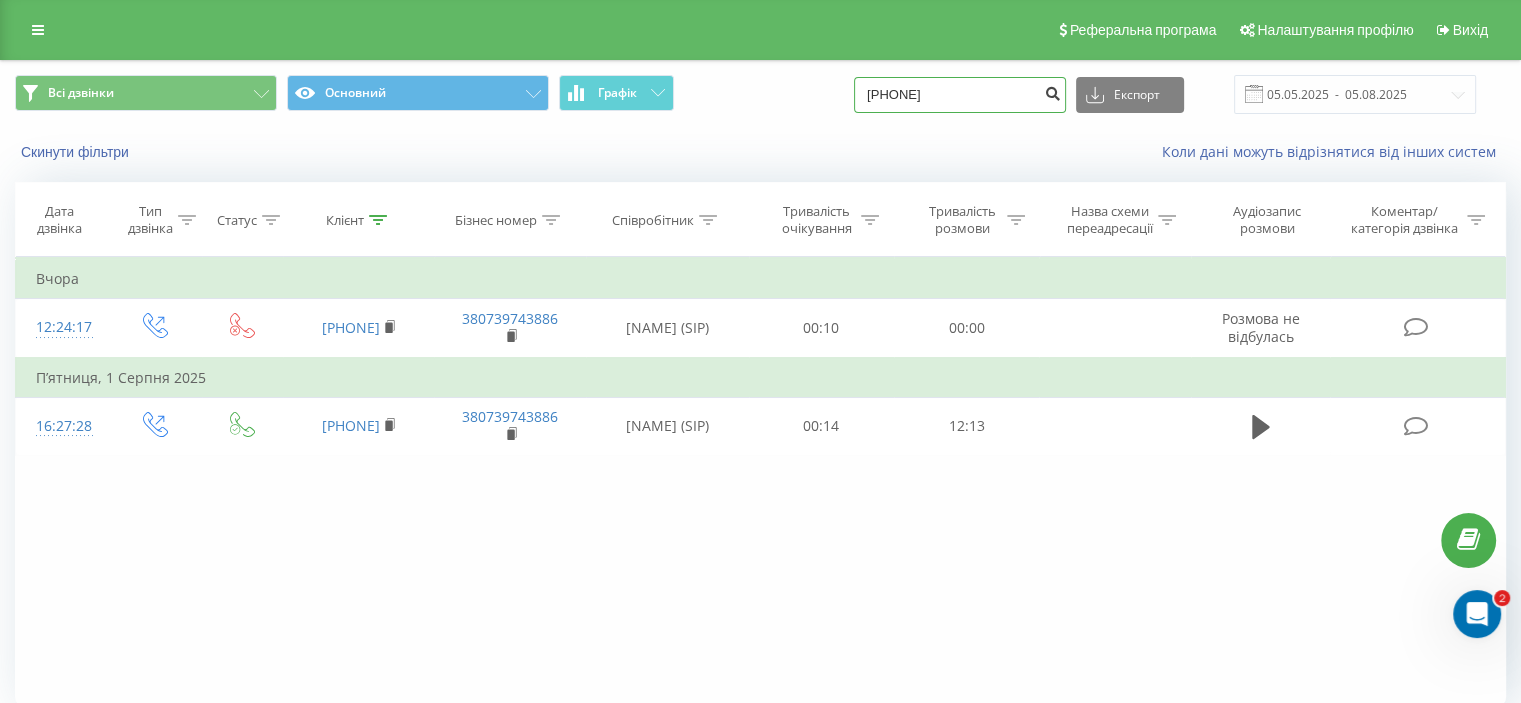 type on "0938660893" 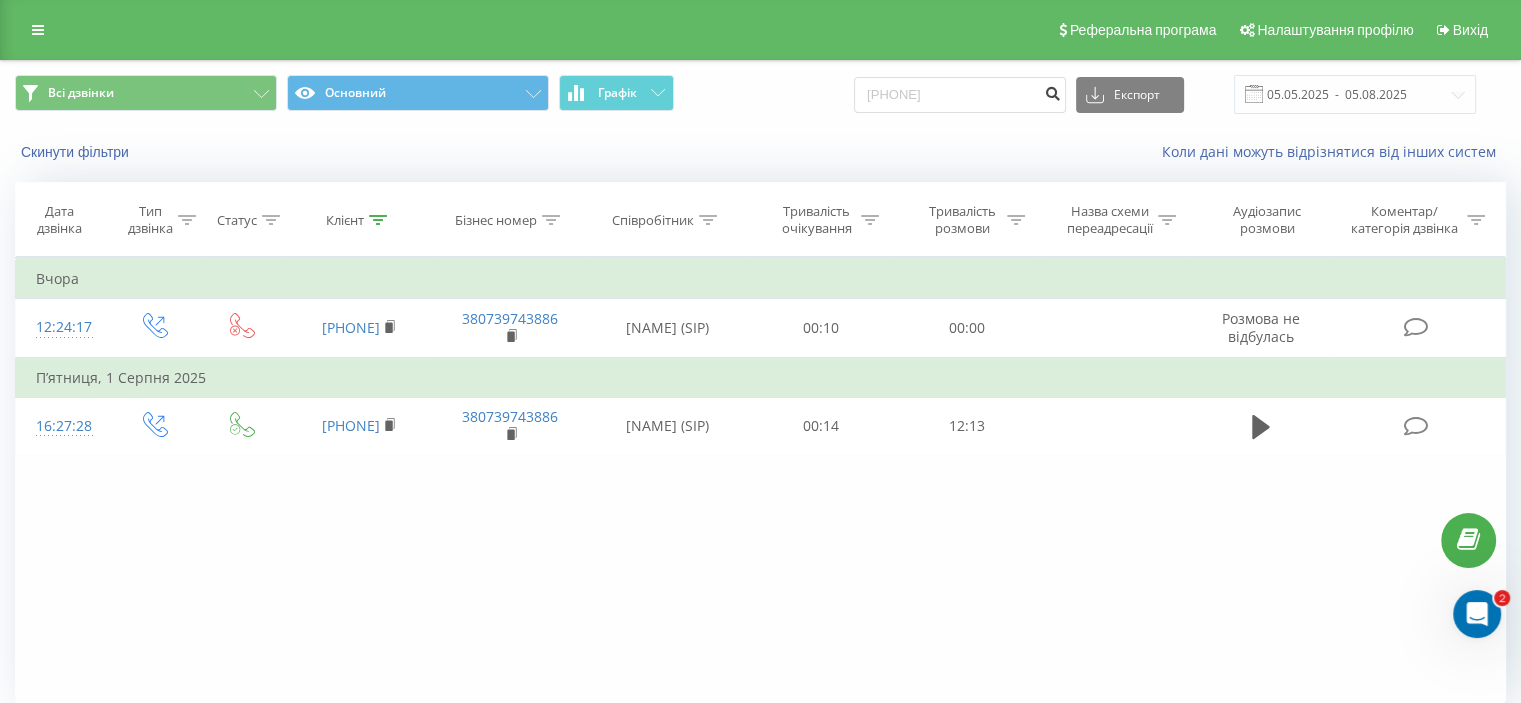click at bounding box center (1052, 91) 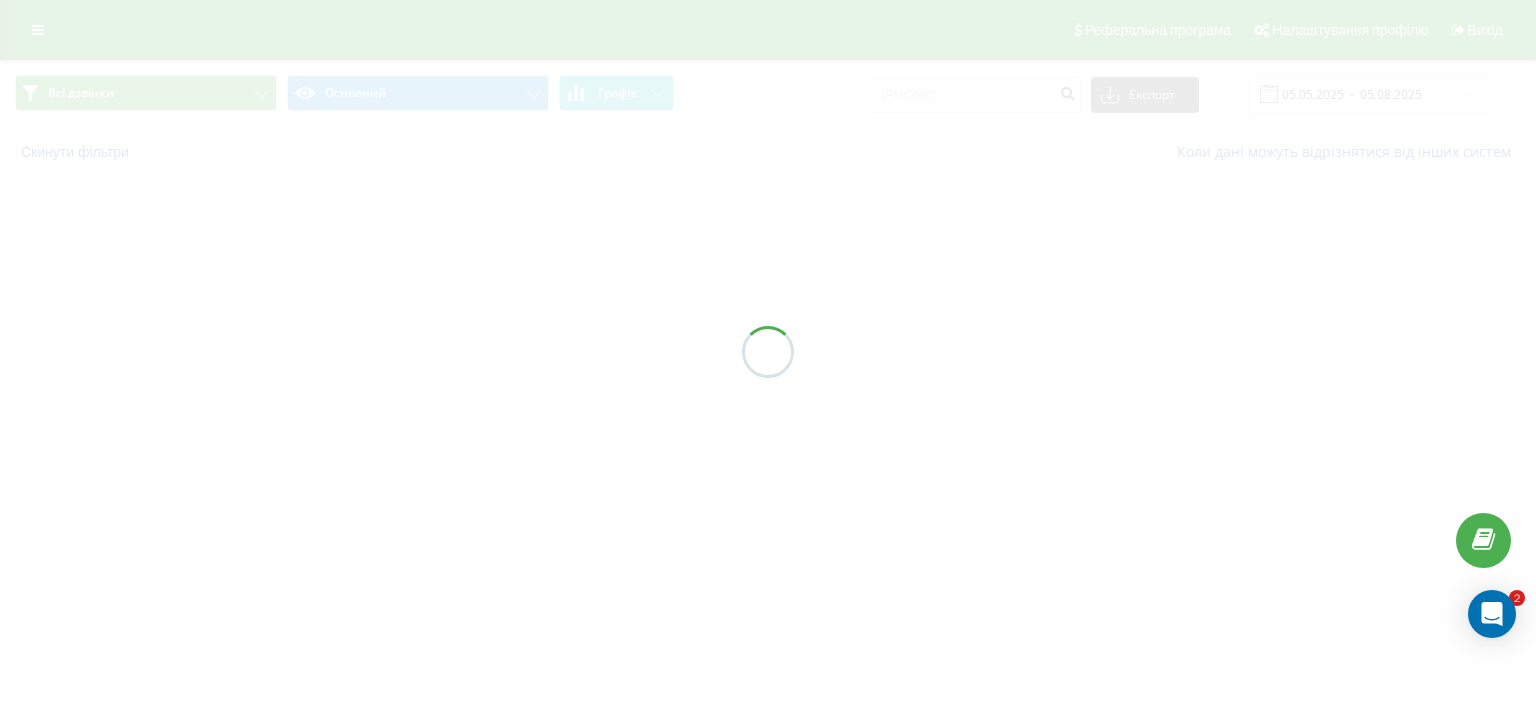 scroll, scrollTop: 0, scrollLeft: 0, axis: both 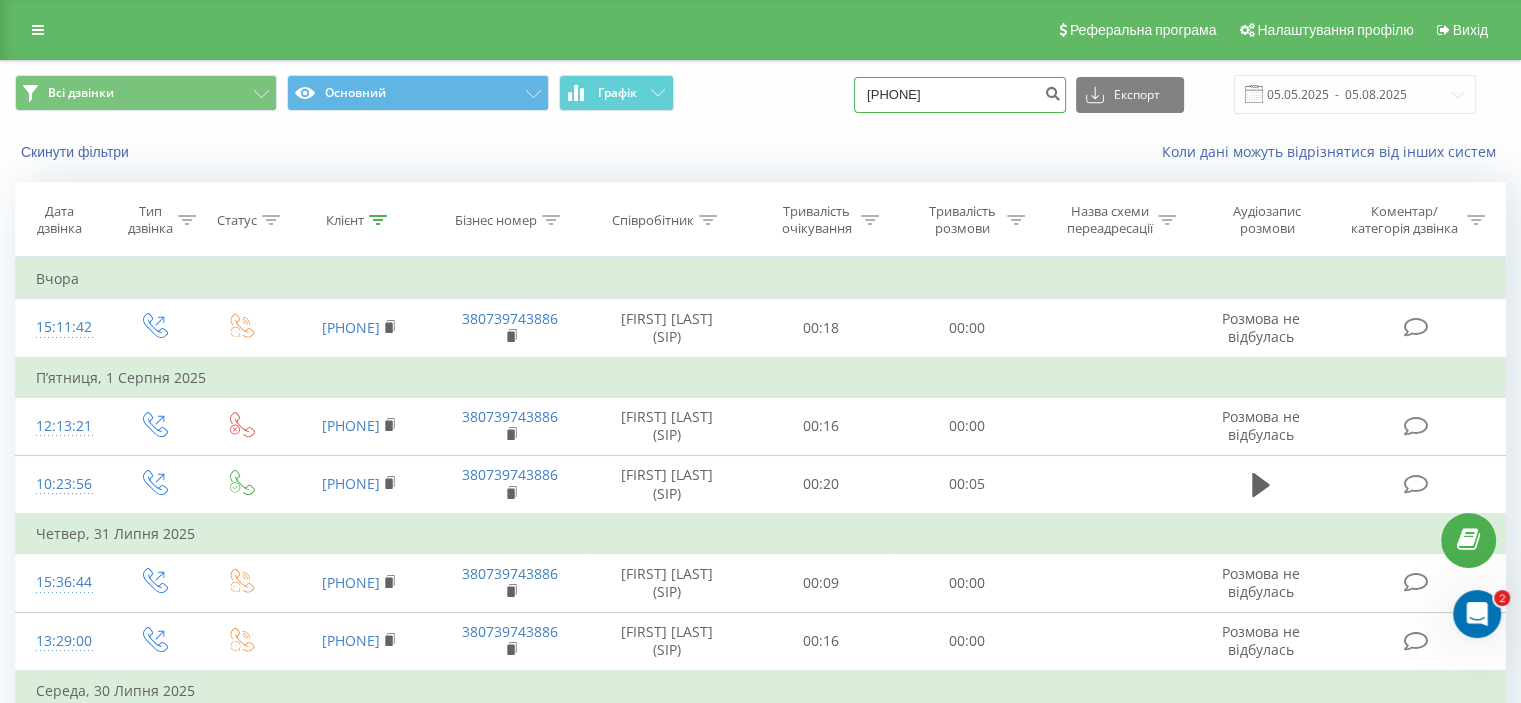 click on "[PHONE]" at bounding box center (960, 95) 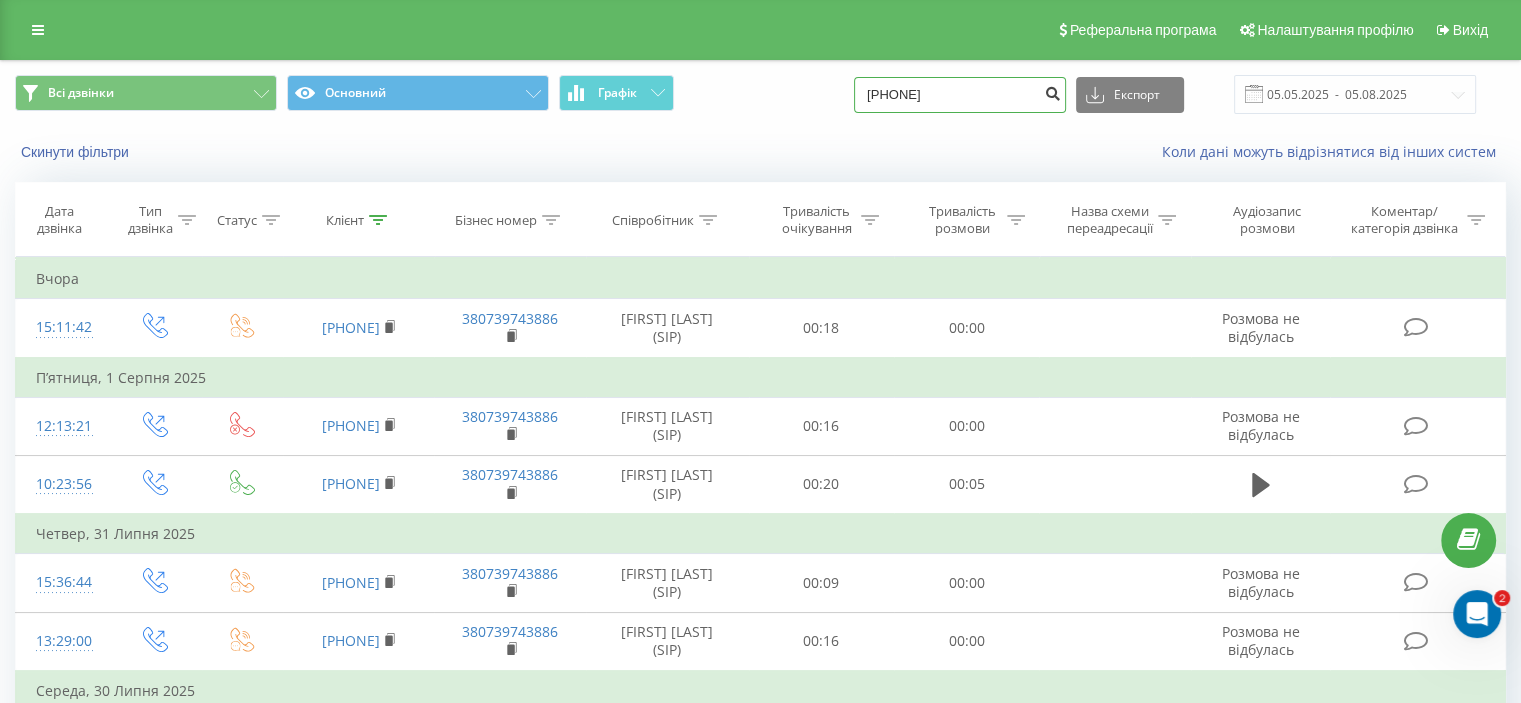 type on "[PHONE]" 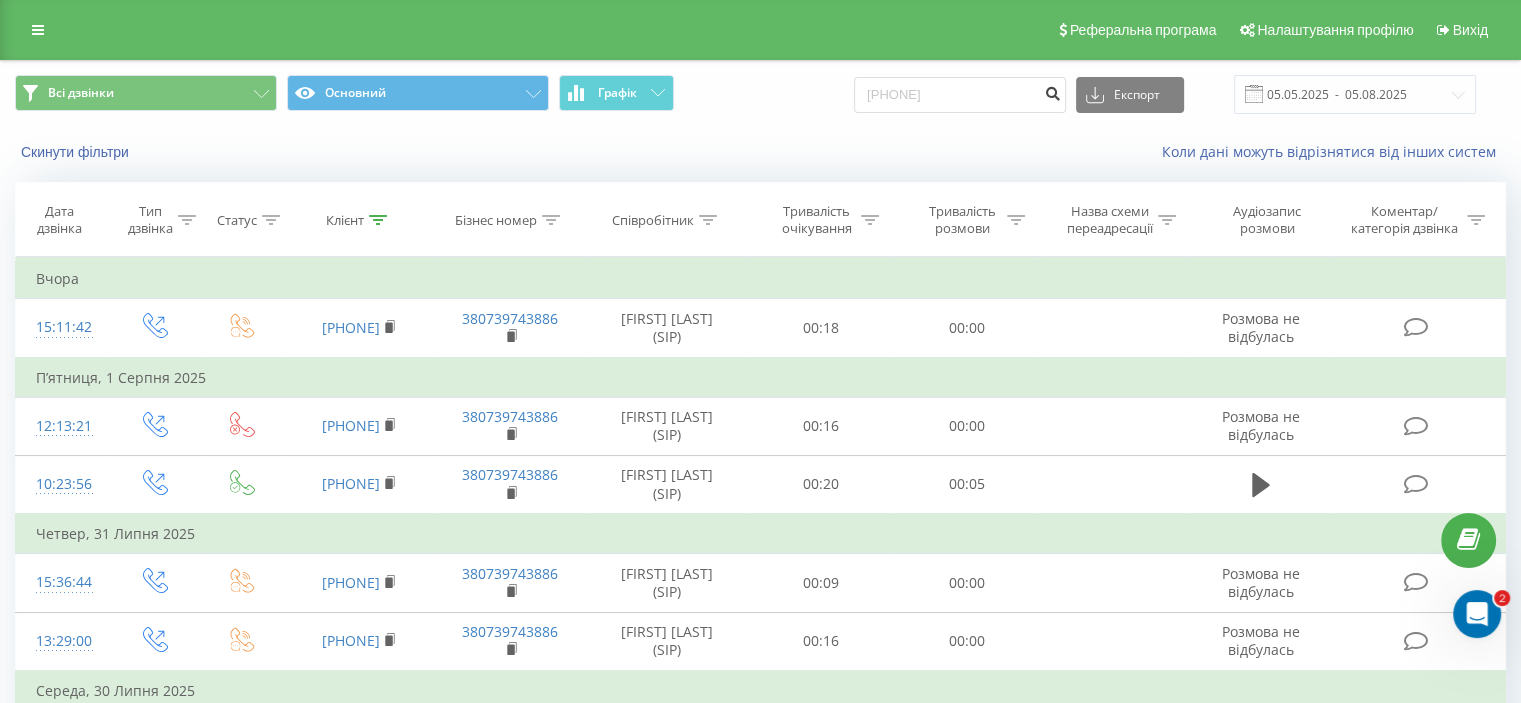 click at bounding box center (1052, 91) 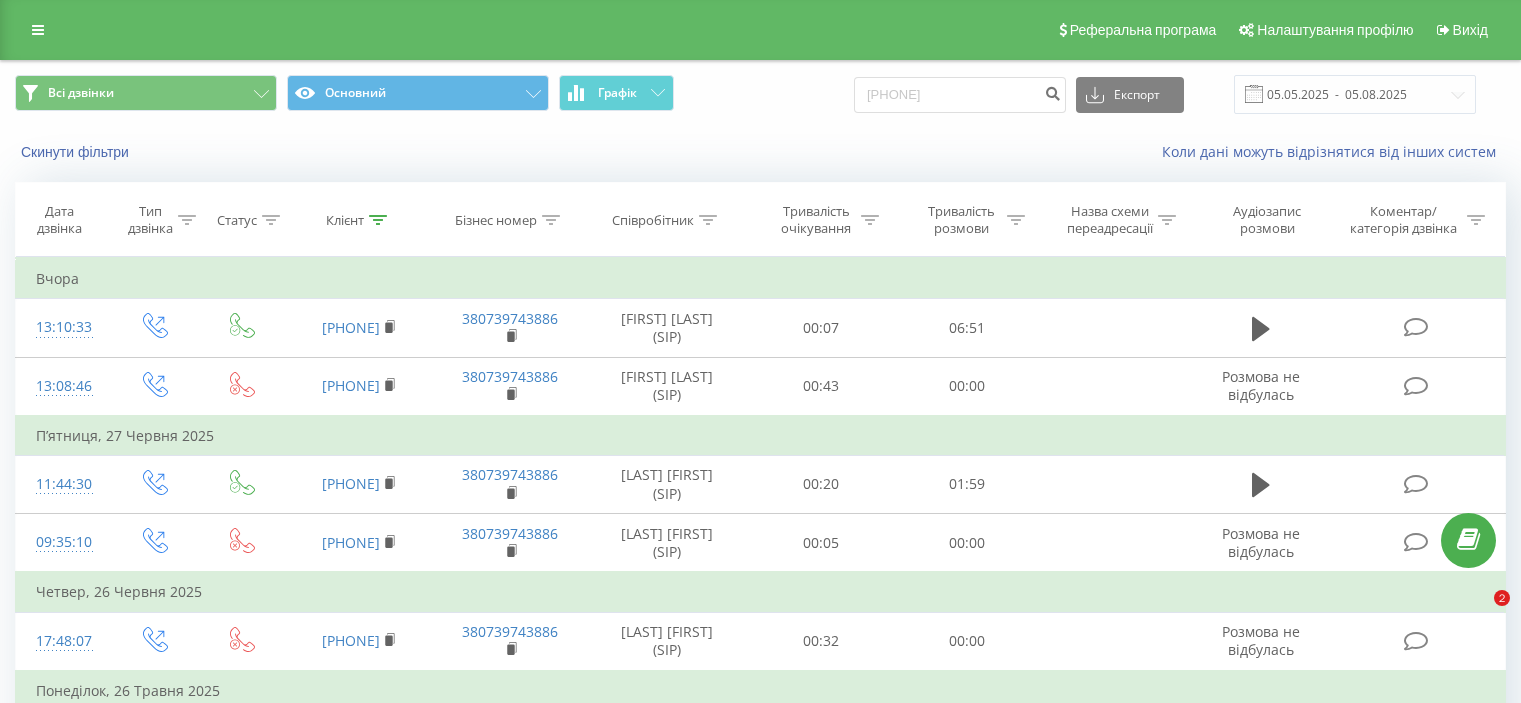 scroll, scrollTop: 0, scrollLeft: 0, axis: both 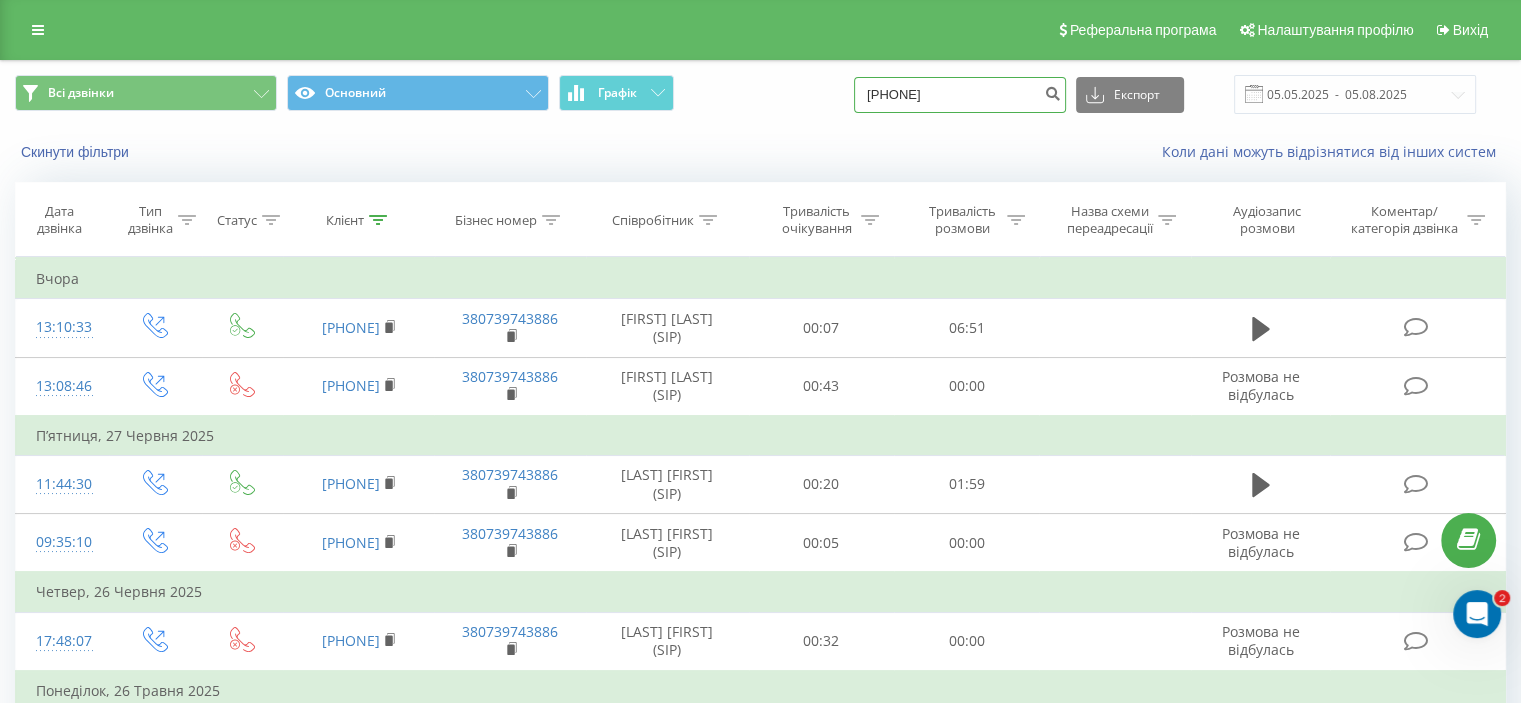click on "[PHONE]" at bounding box center [960, 95] 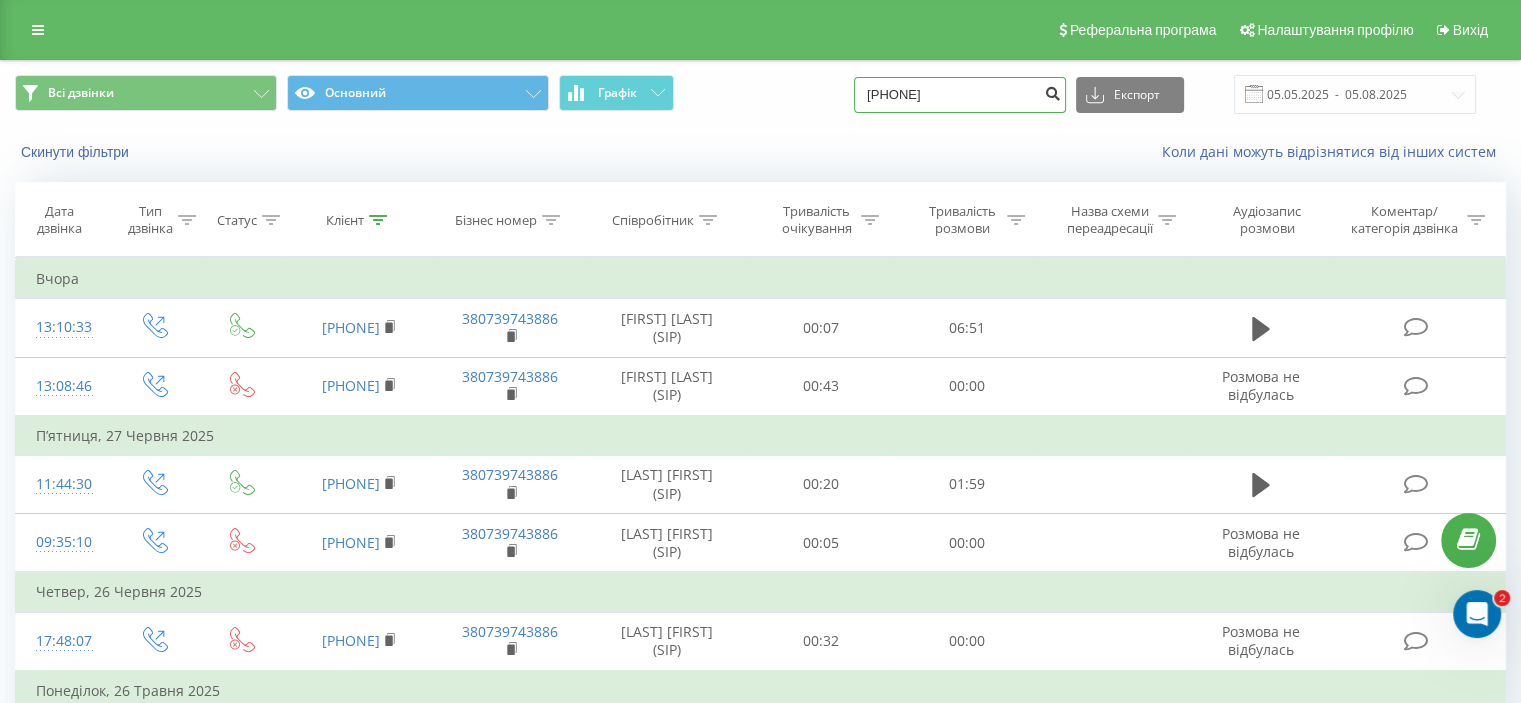 type on "0681512383" 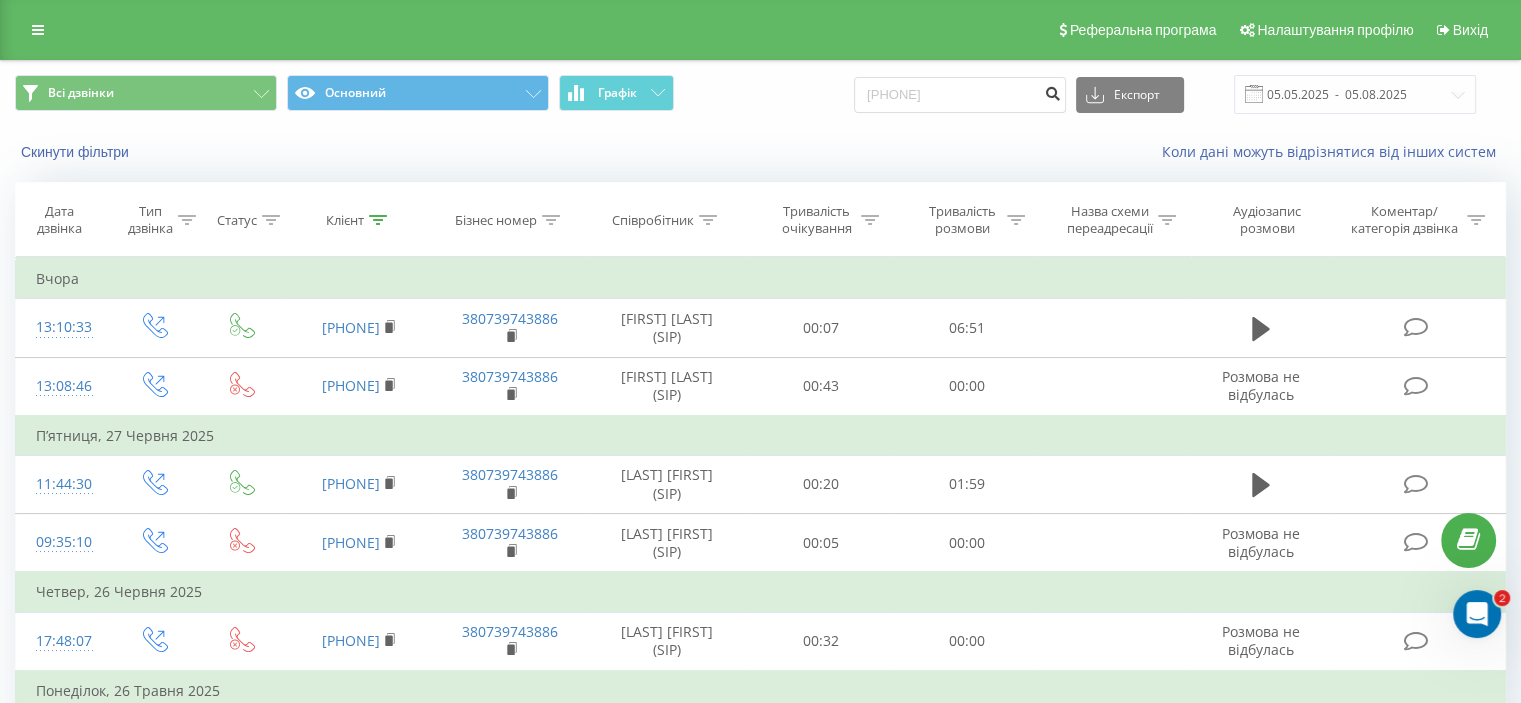click at bounding box center (1052, 95) 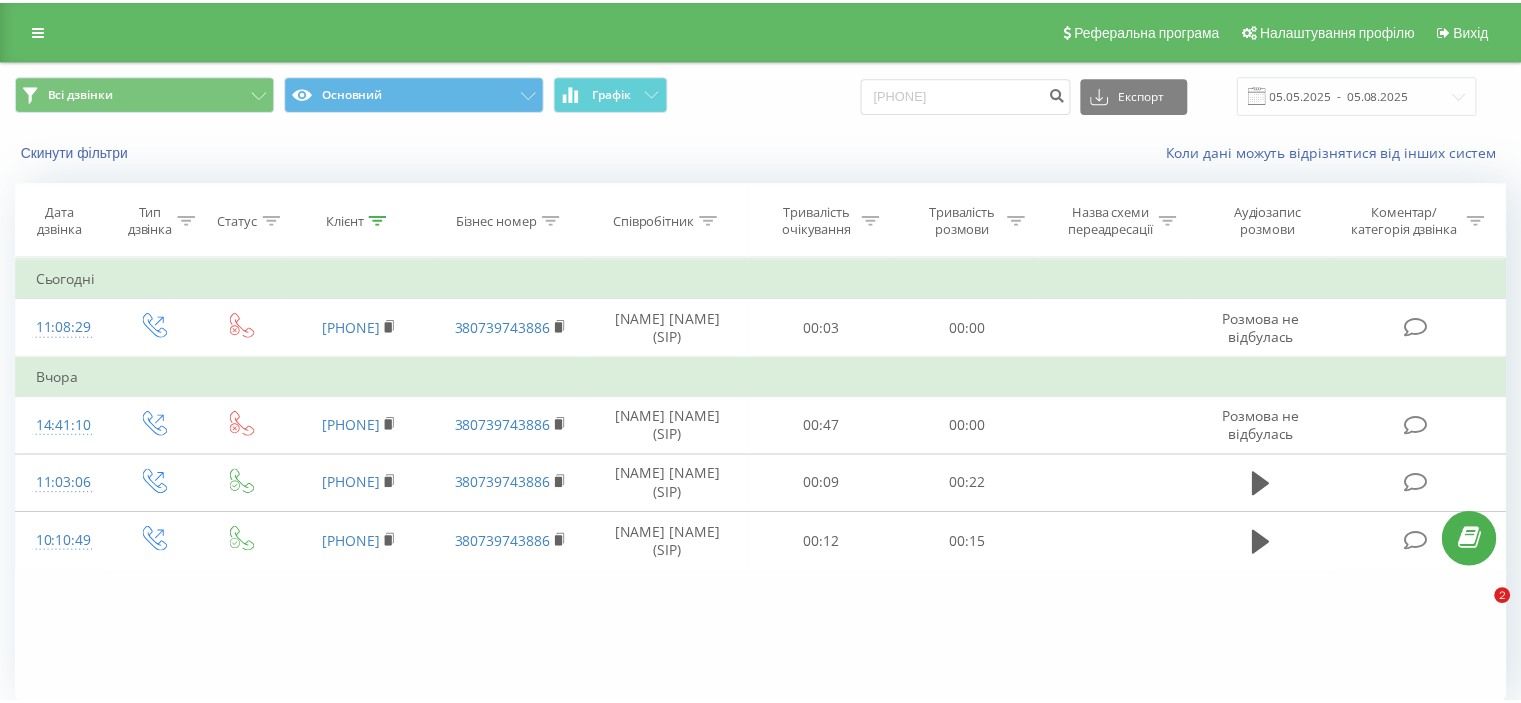 scroll, scrollTop: 0, scrollLeft: 0, axis: both 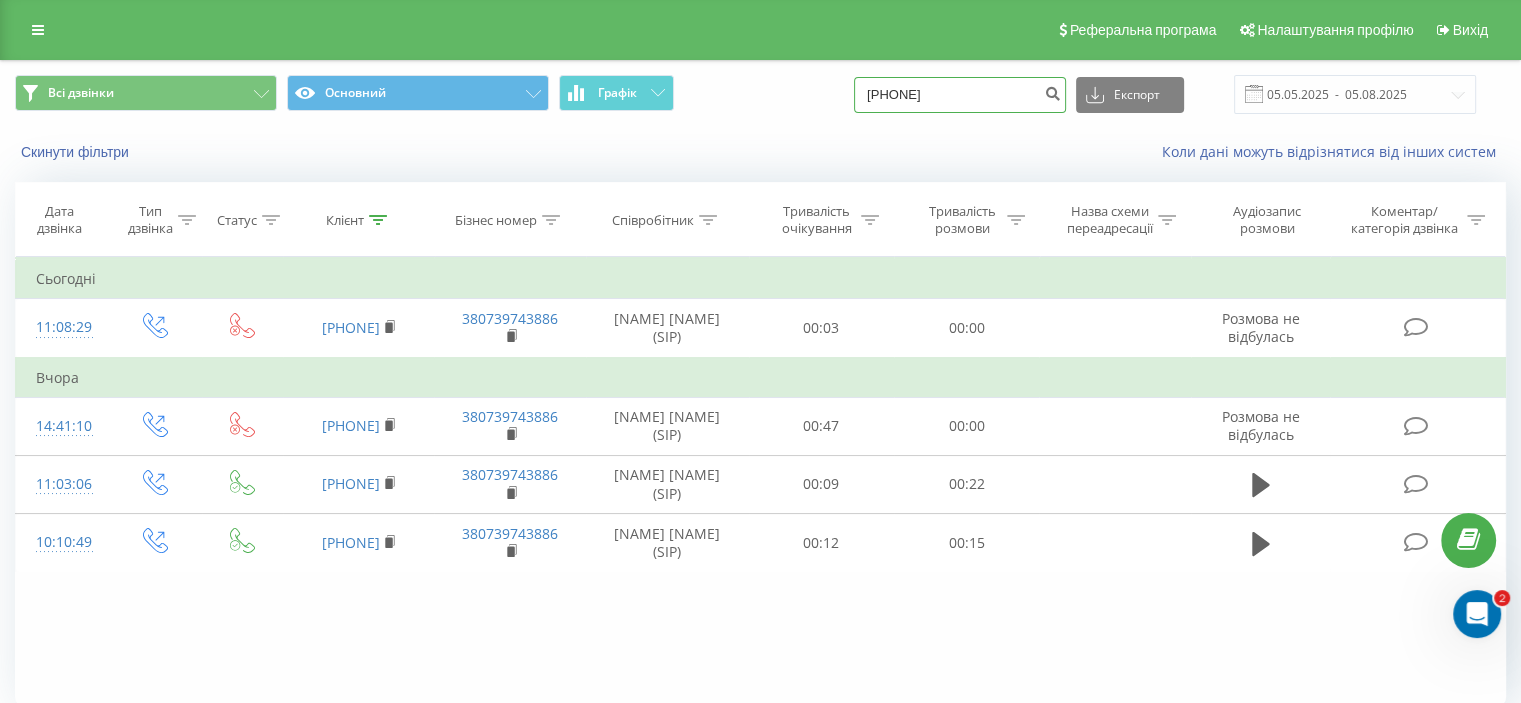 click on "0681512383" at bounding box center [960, 95] 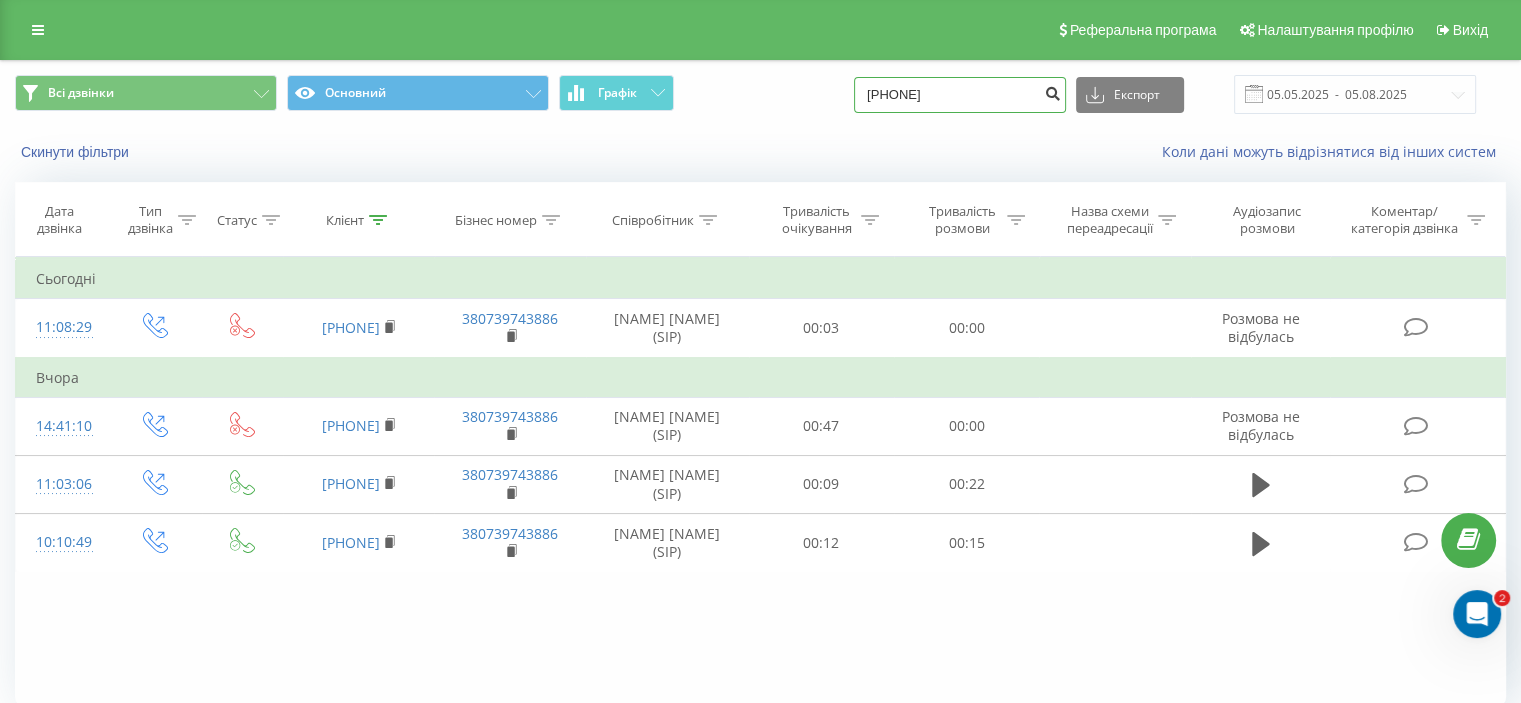 type on "0681626170" 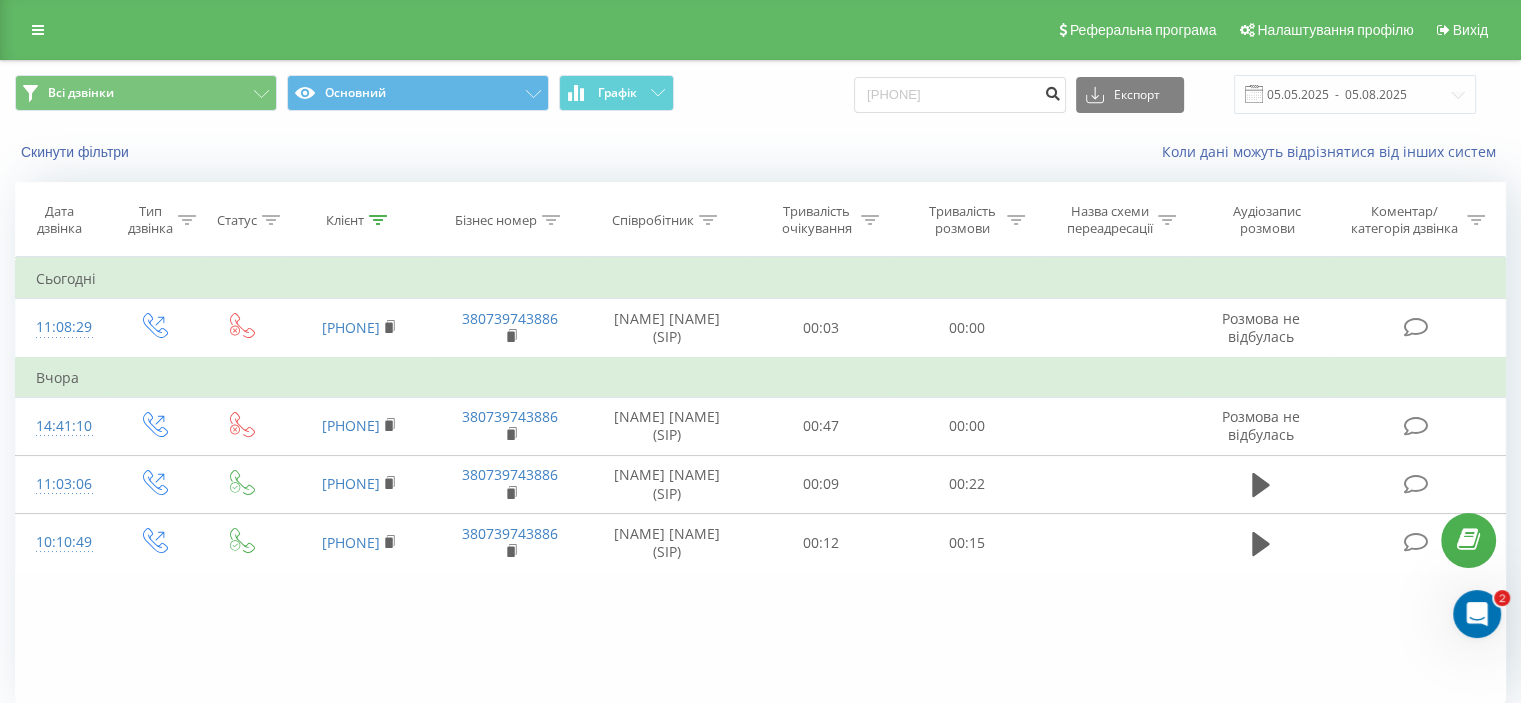 click at bounding box center (1052, 91) 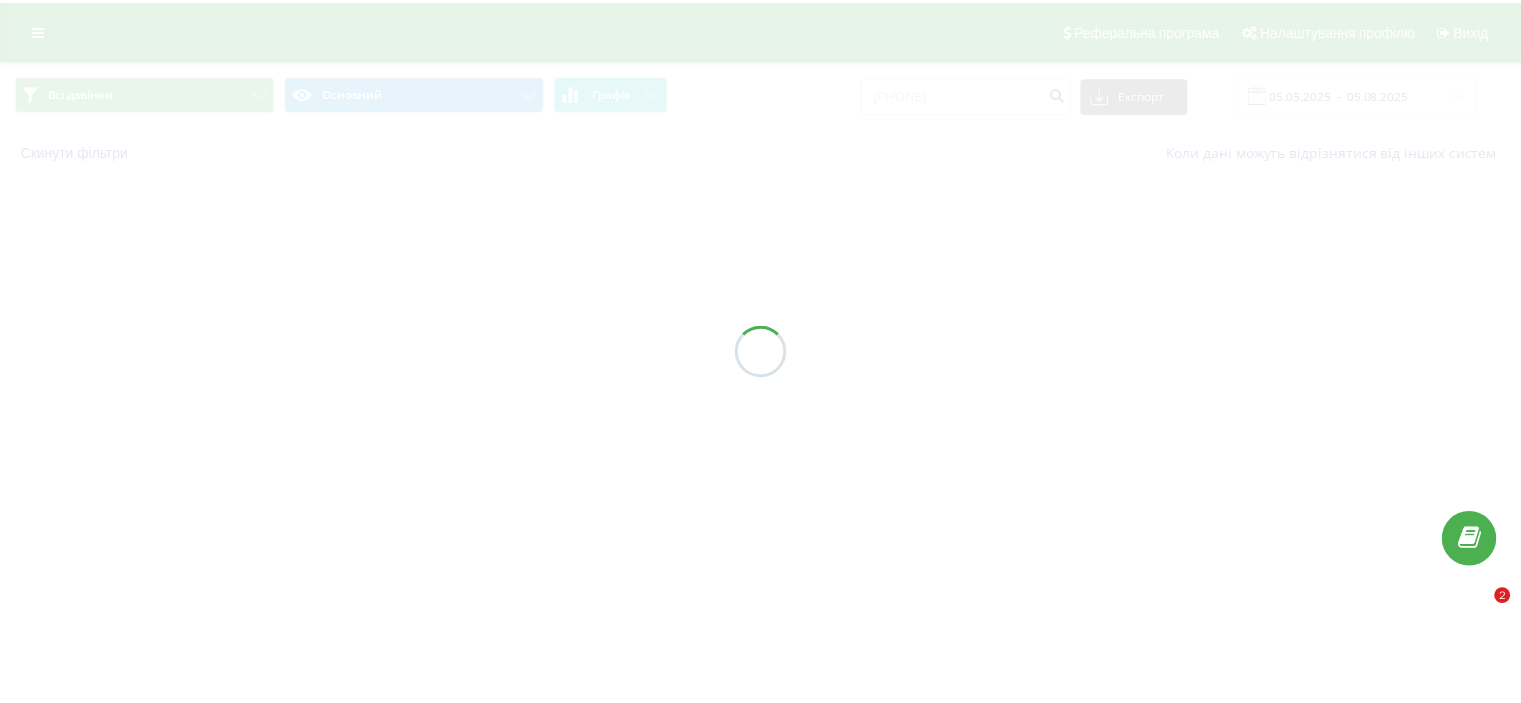 scroll, scrollTop: 0, scrollLeft: 0, axis: both 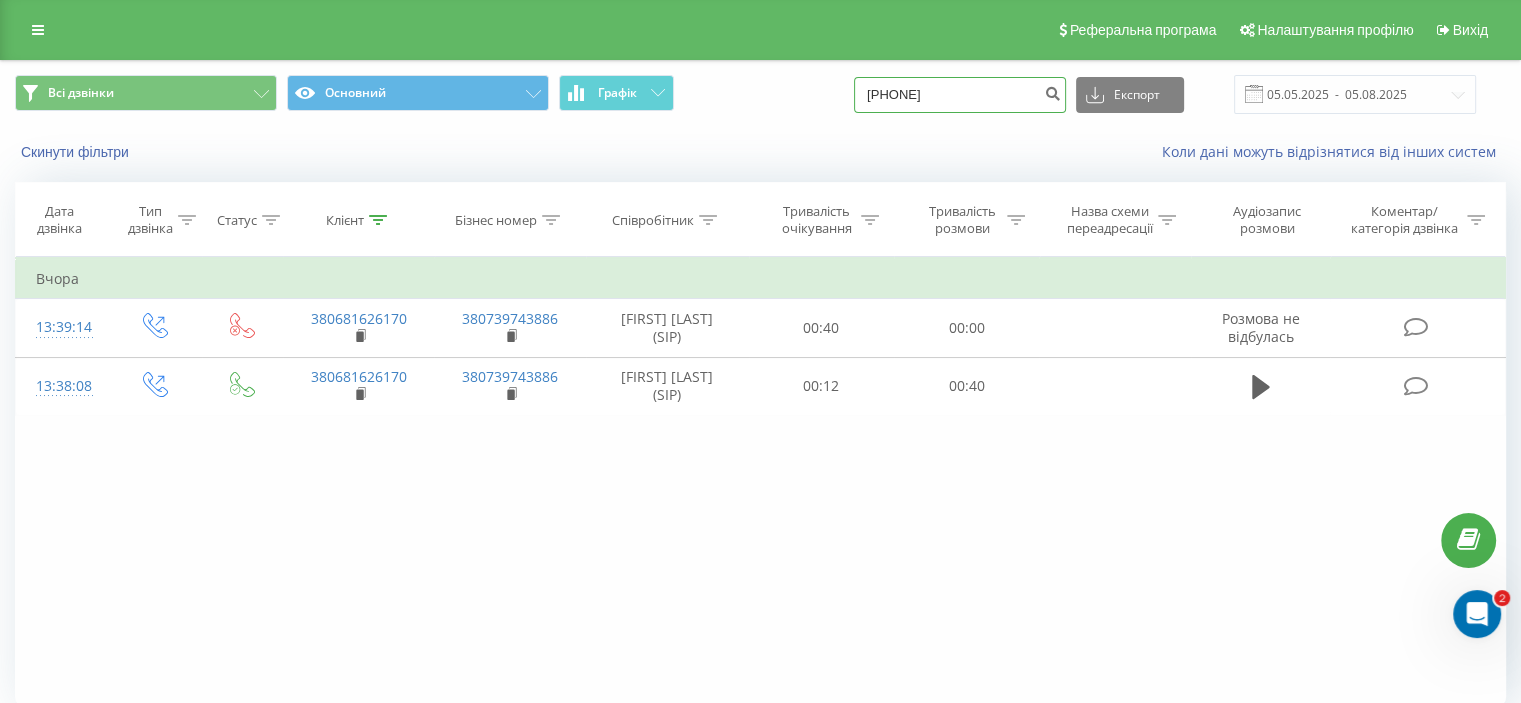 click on "0681626170" at bounding box center [960, 95] 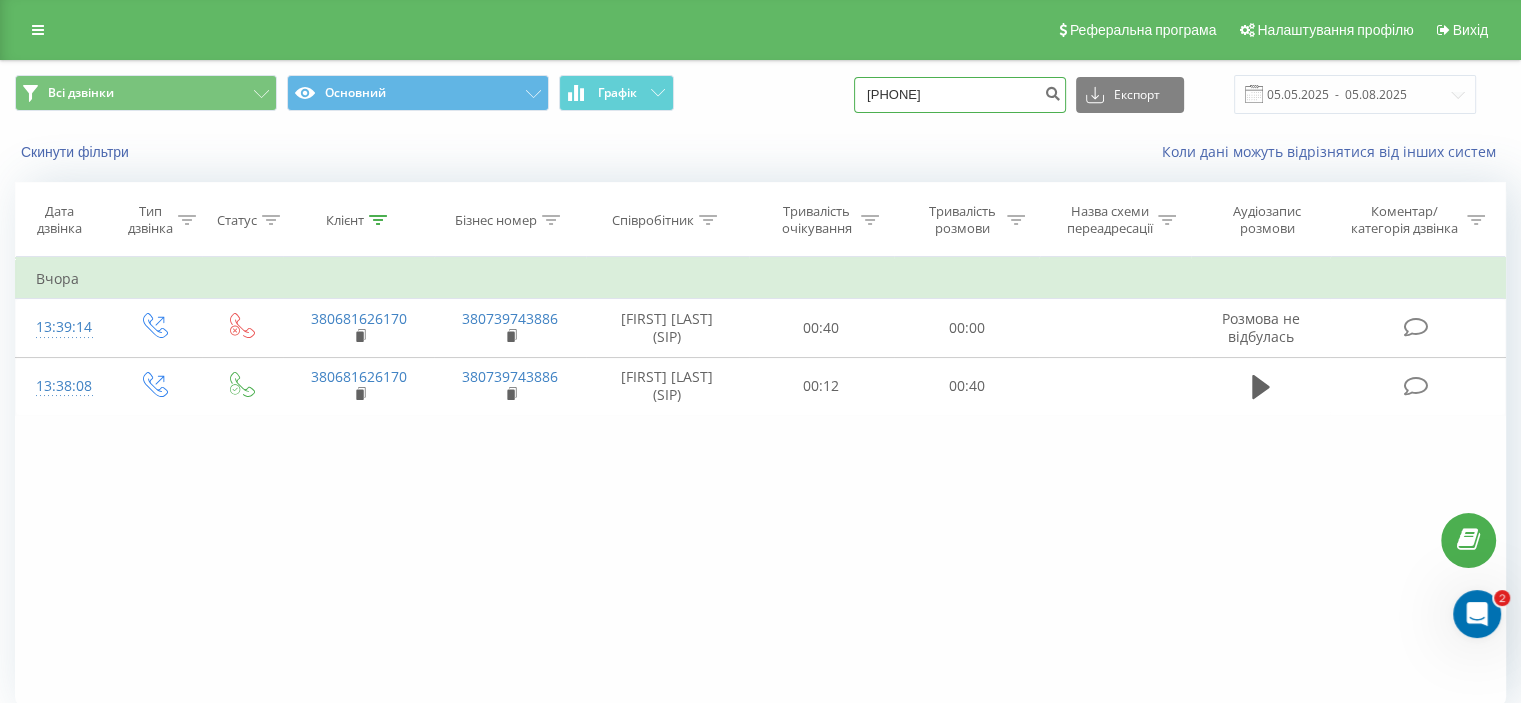 click on "0681626170" at bounding box center (960, 95) 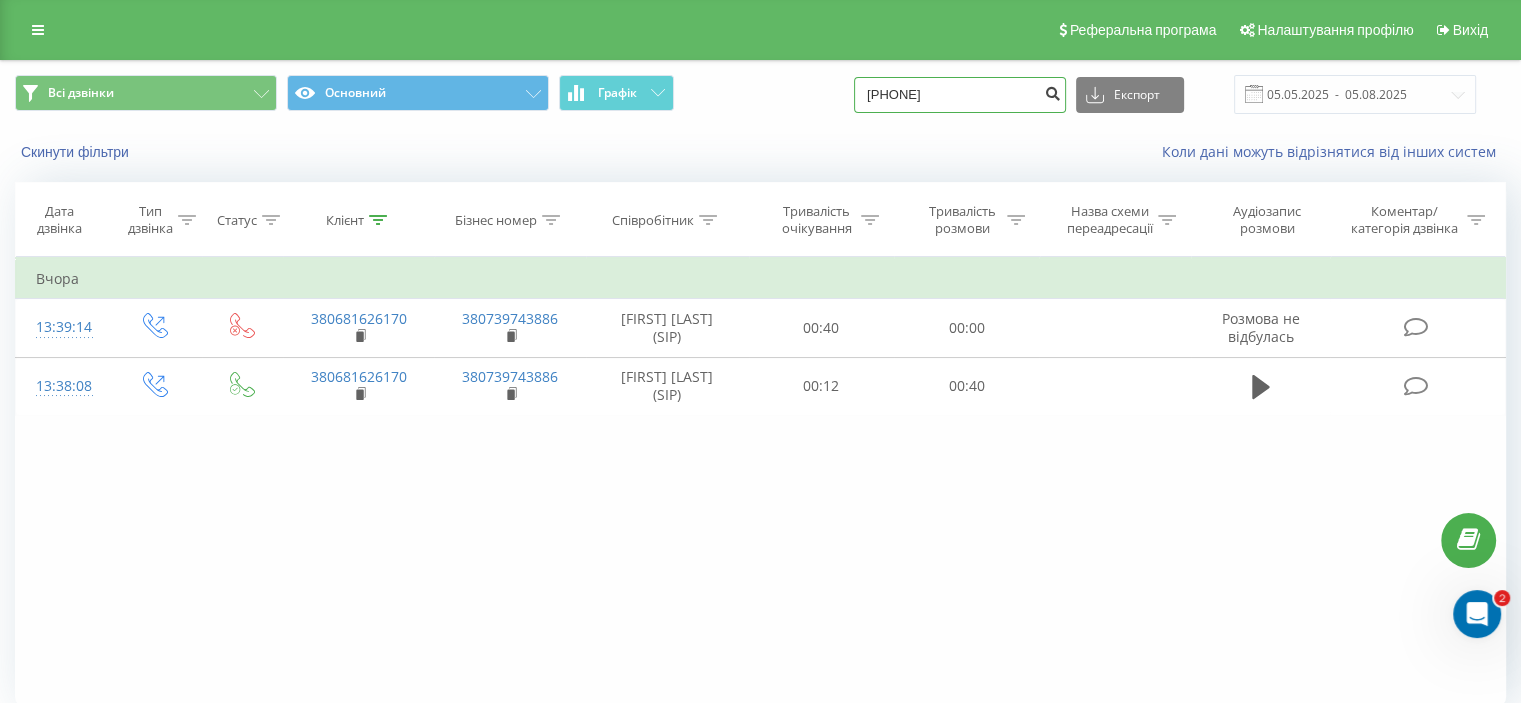type on "0979891787" 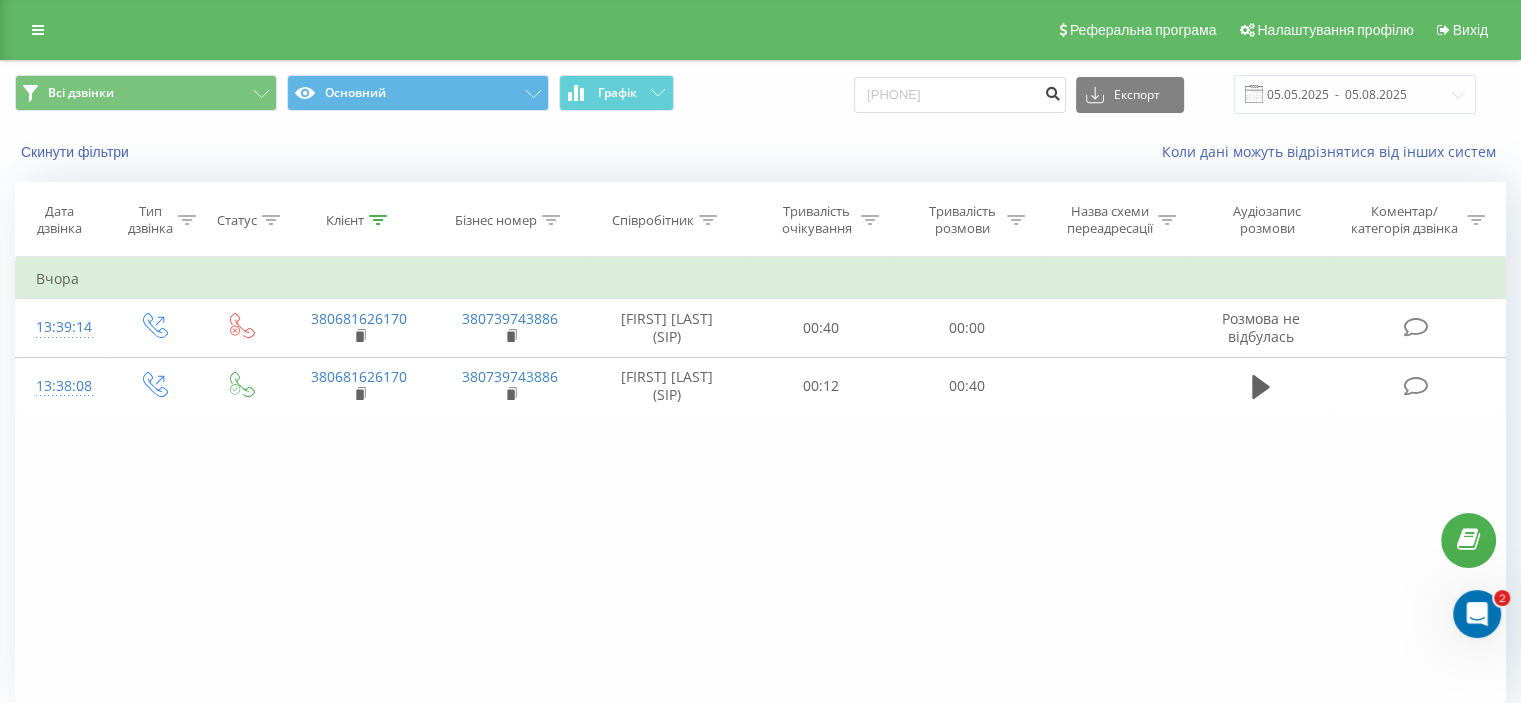 click at bounding box center (1052, 91) 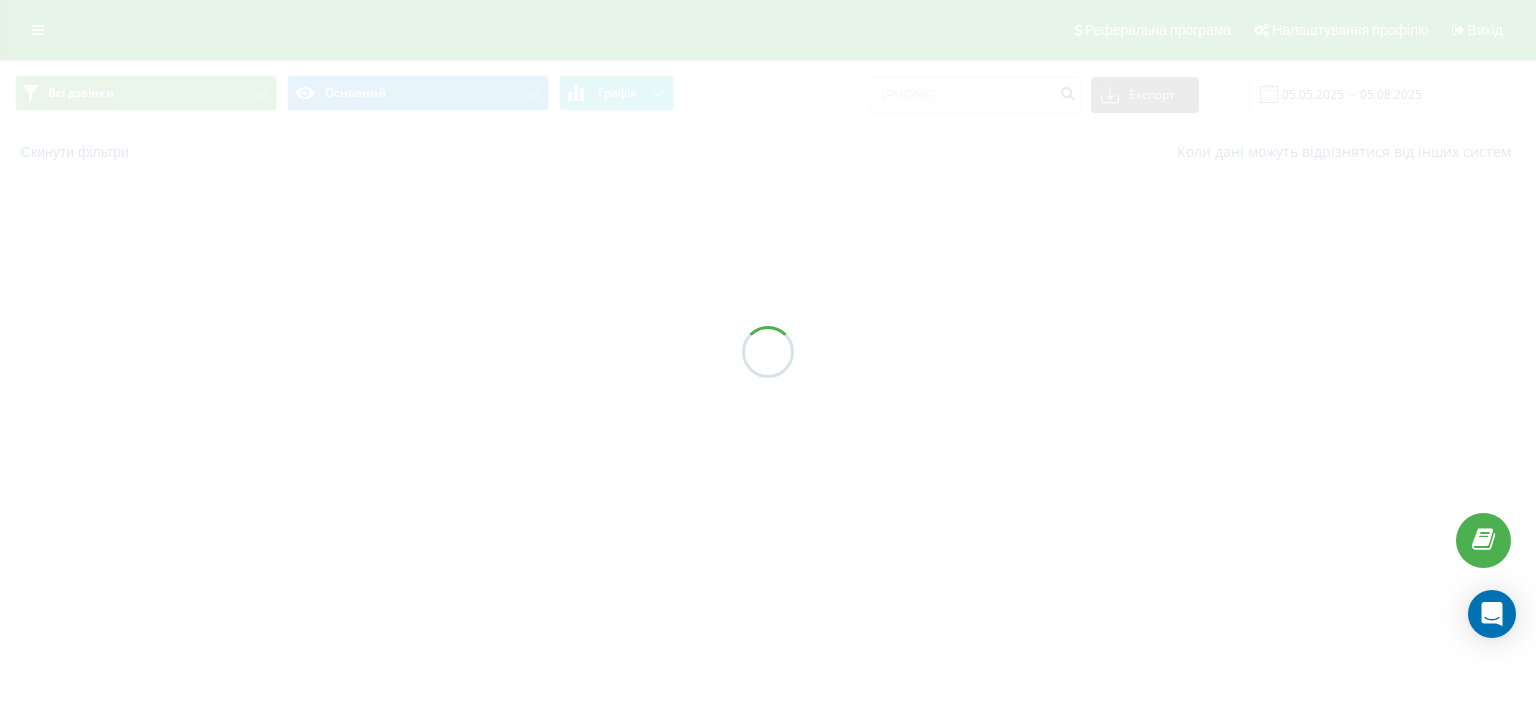 scroll, scrollTop: 0, scrollLeft: 0, axis: both 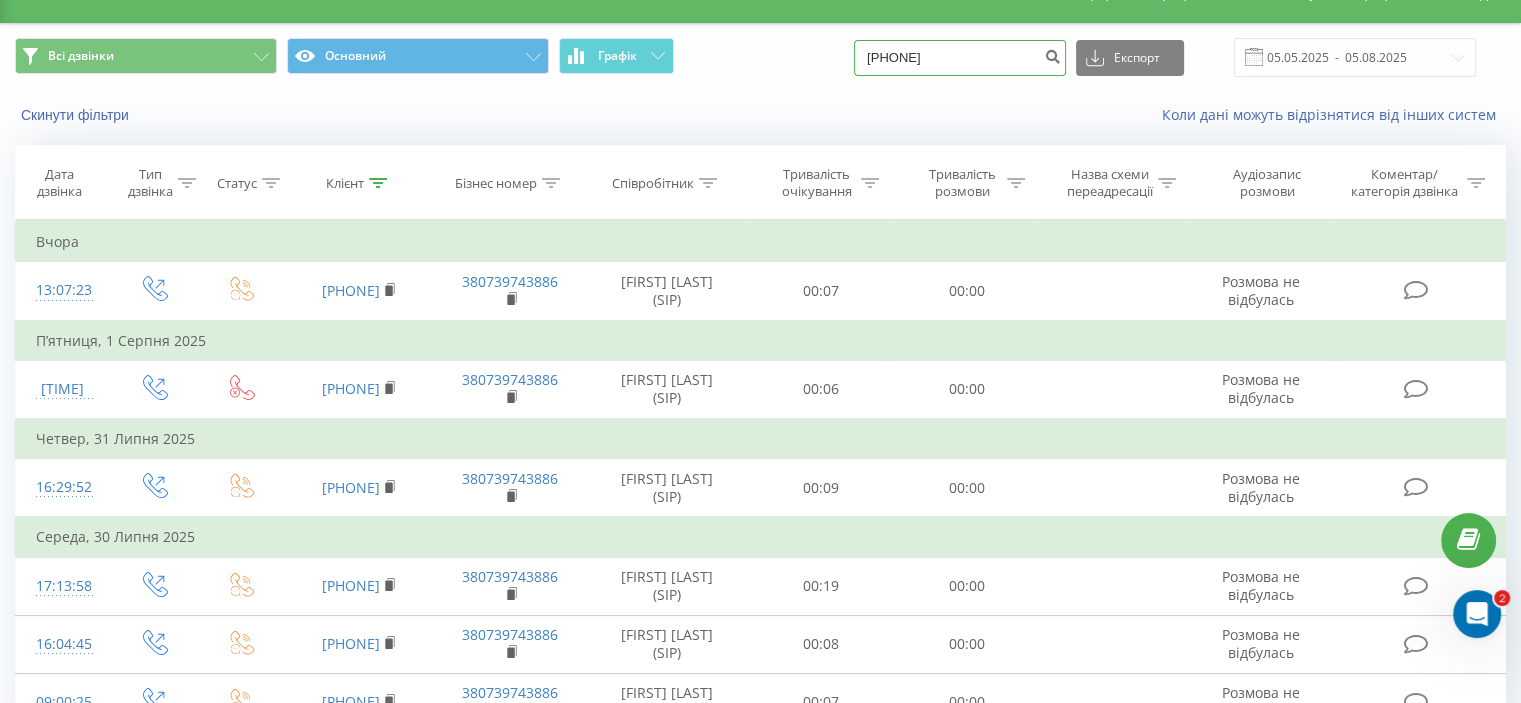 click on "[PHONE]" at bounding box center (960, 58) 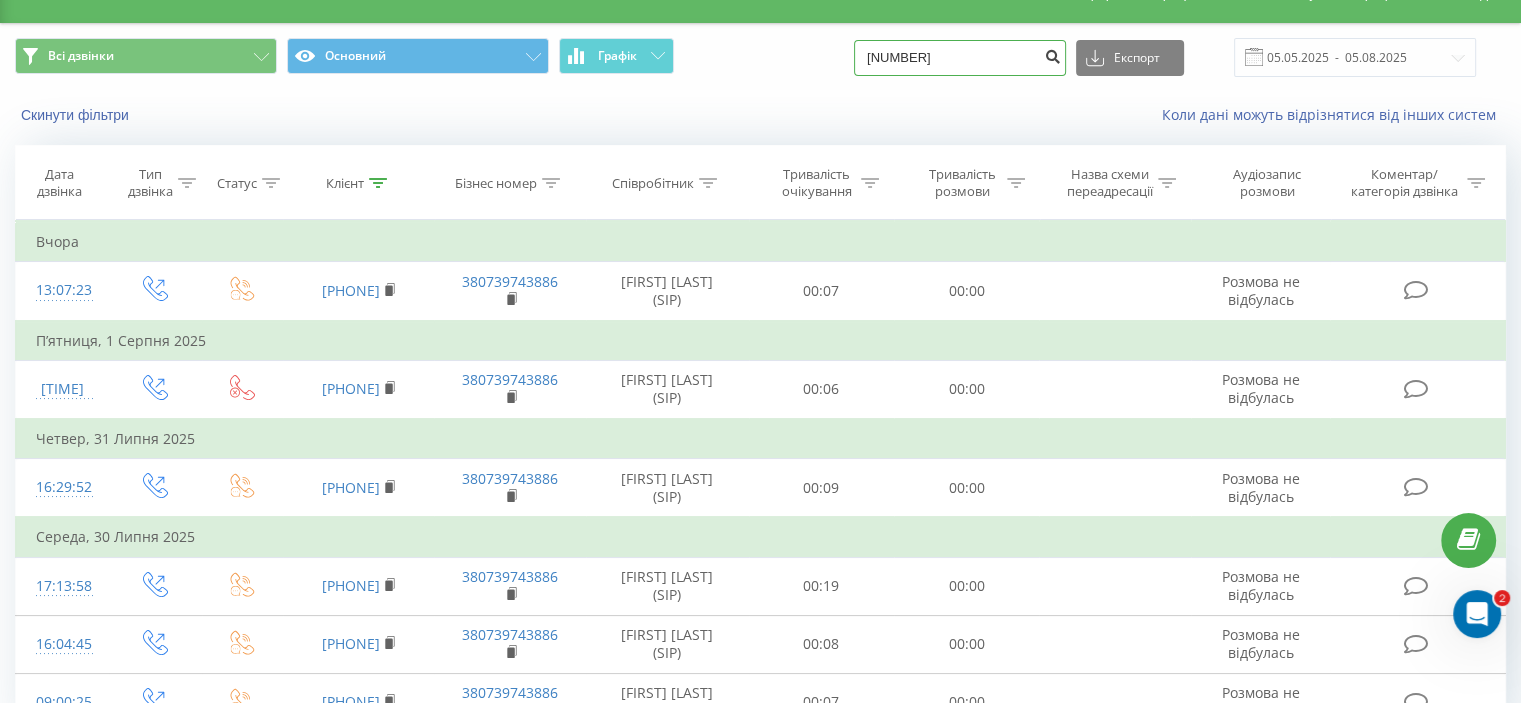 type on "[NUMBER]" 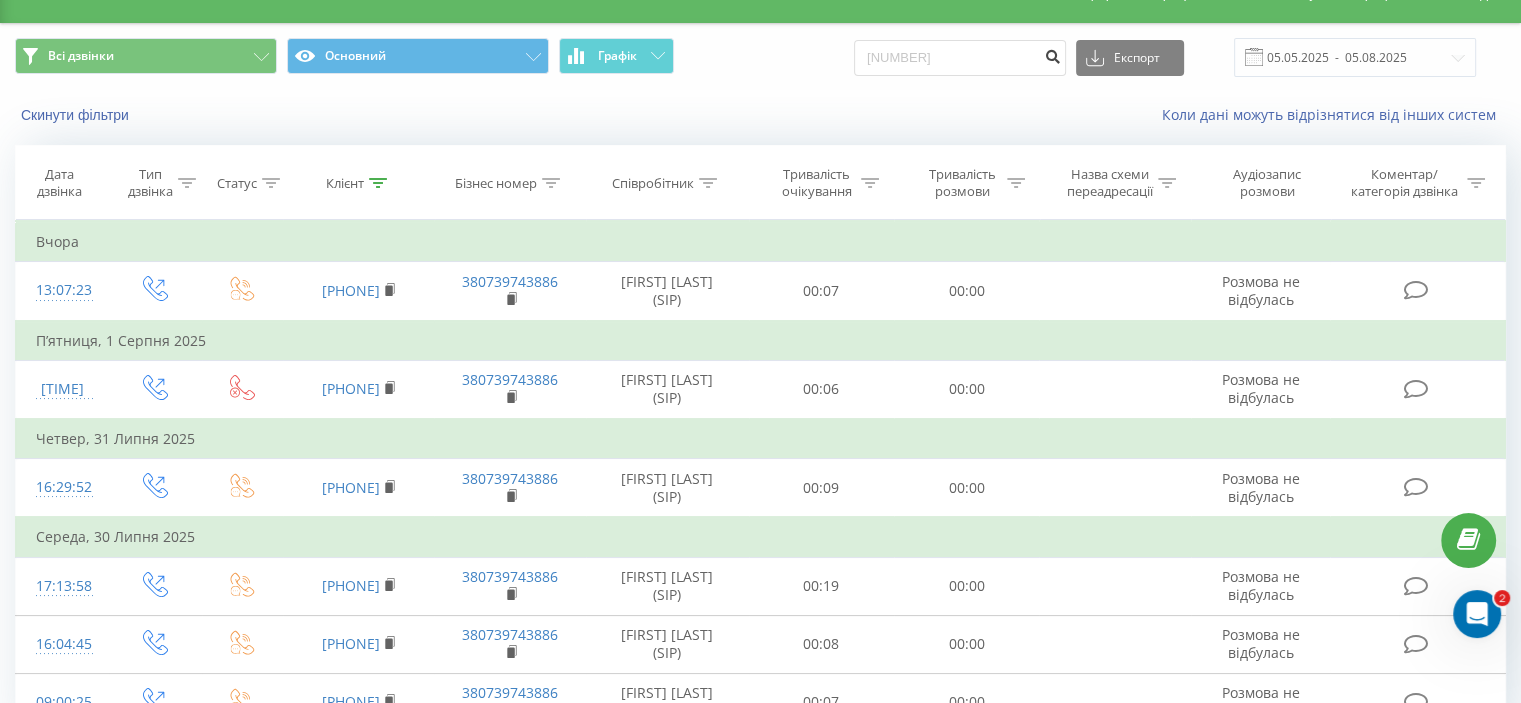drag, startPoint x: 1071, startPoint y: 56, endPoint x: 1104, endPoint y: 17, distance: 51.088158 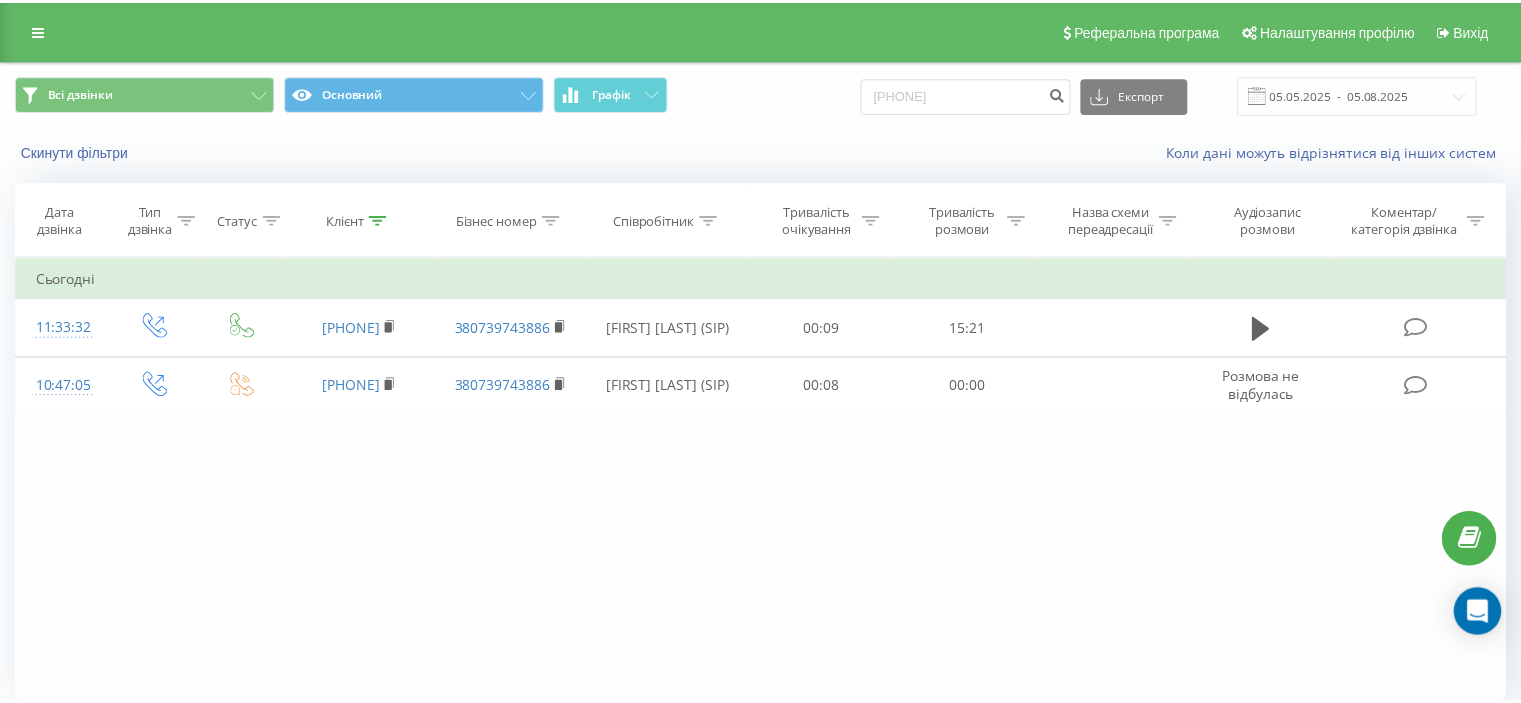 scroll, scrollTop: 0, scrollLeft: 0, axis: both 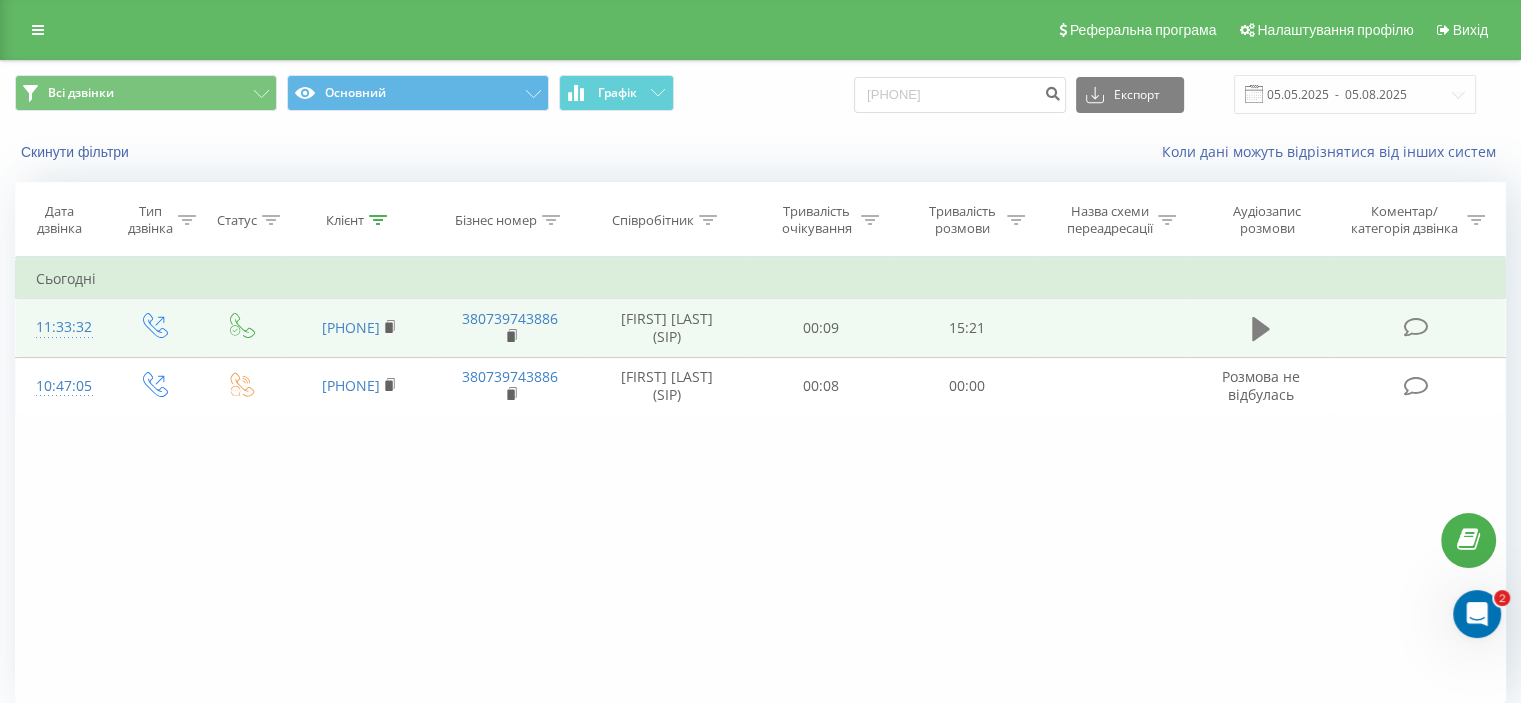 click 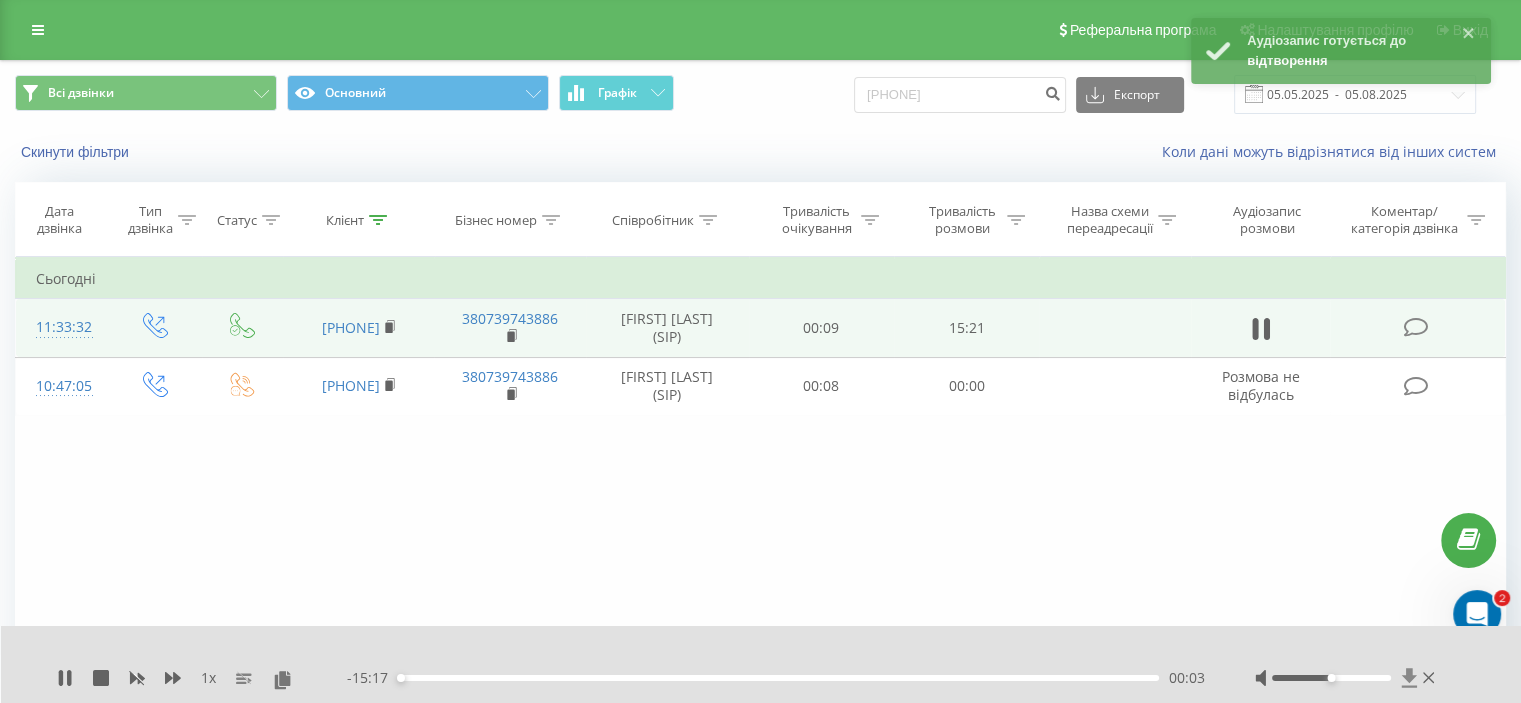 click 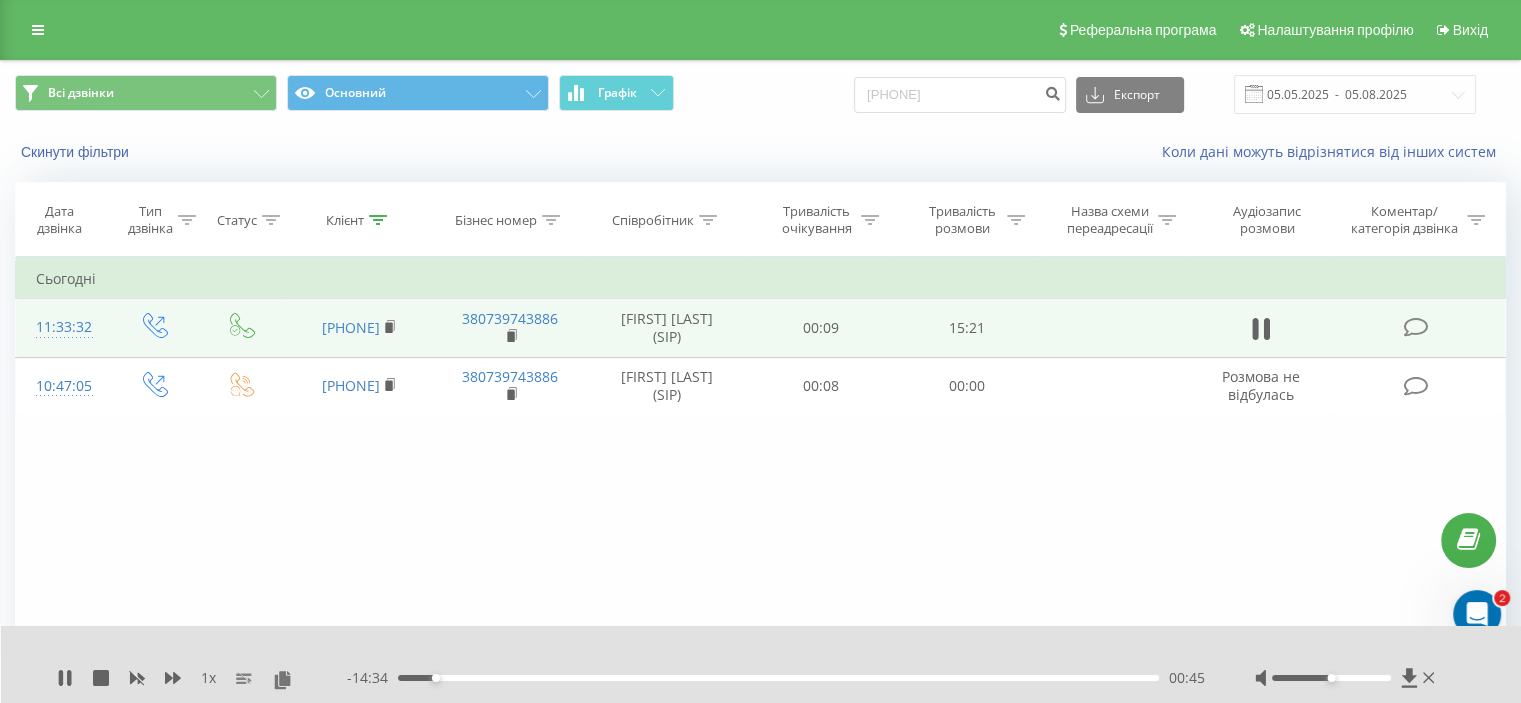 click at bounding box center (1261, 328) 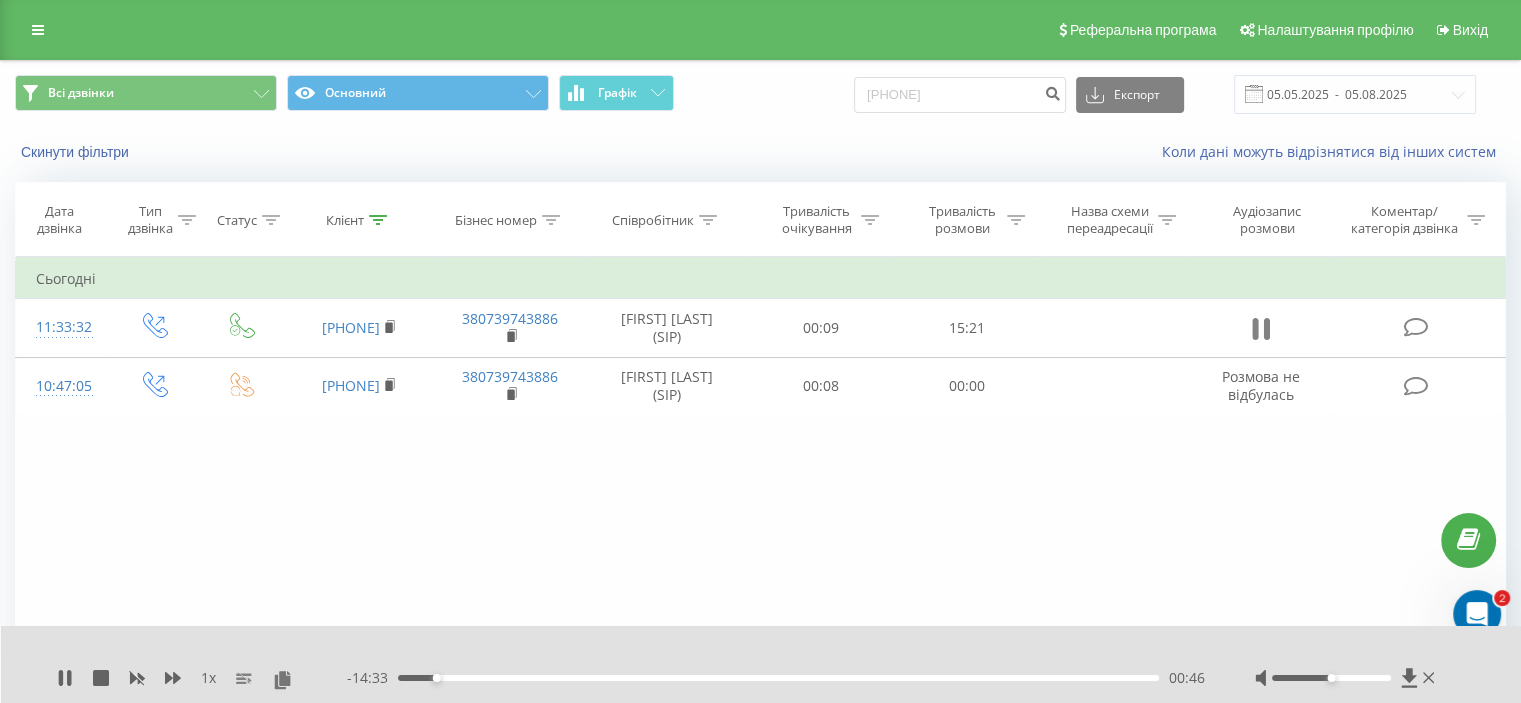 click 